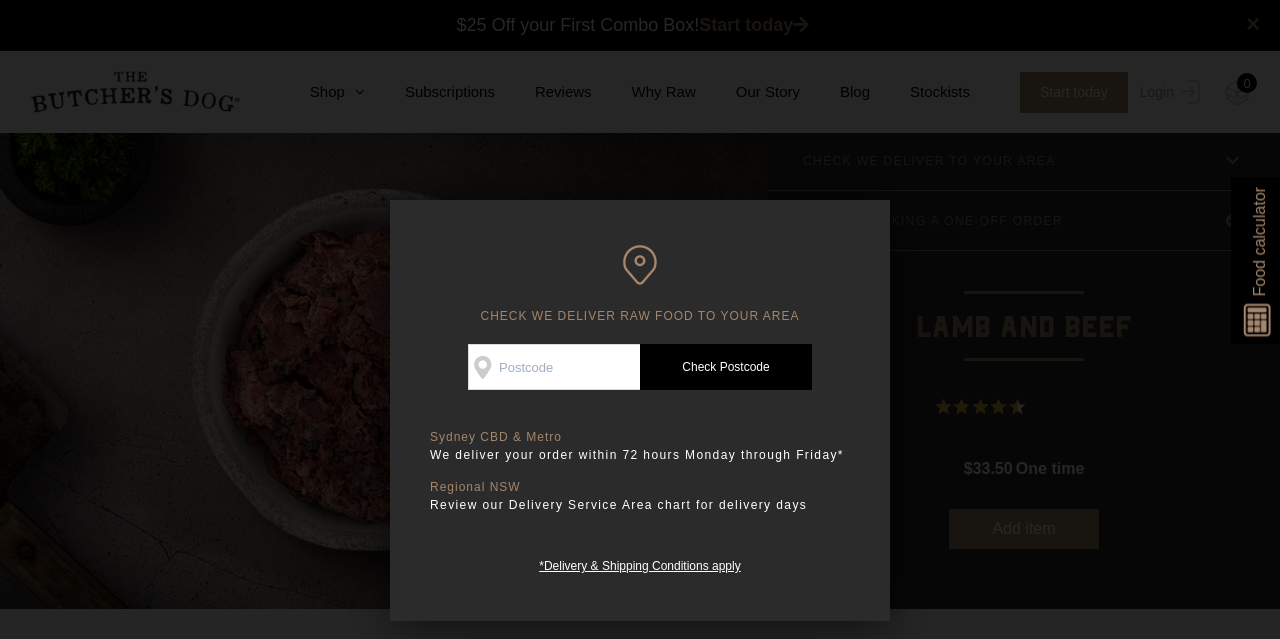 scroll, scrollTop: 1, scrollLeft: 0, axis: vertical 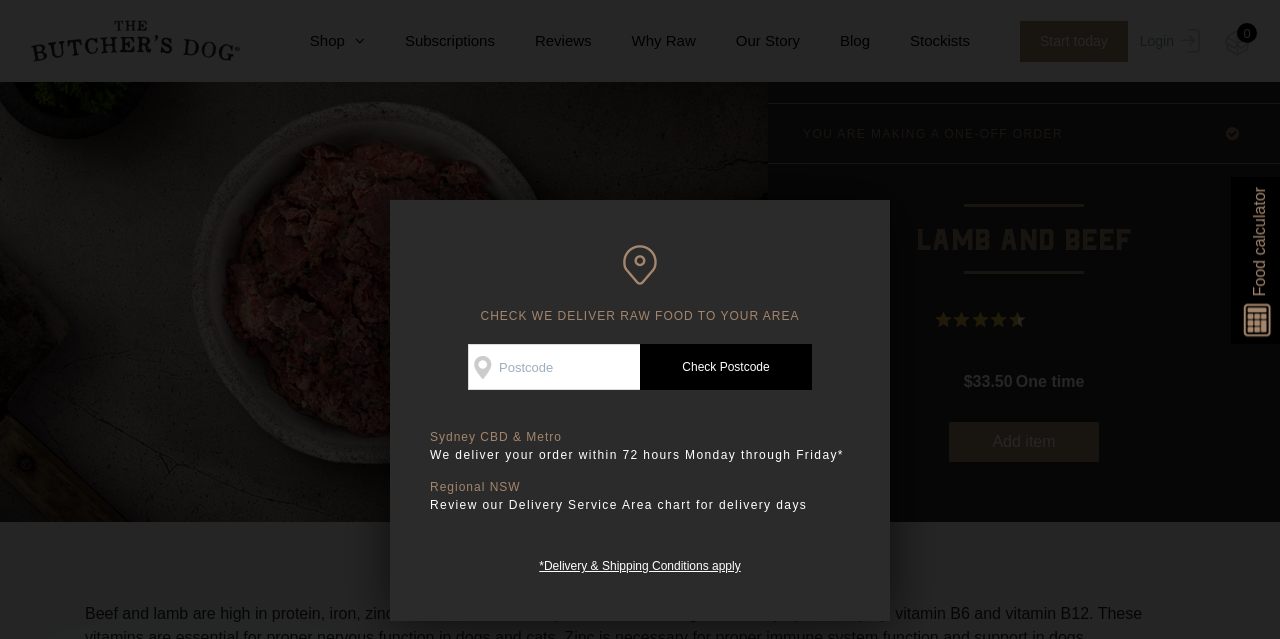 click on "Check Availability At" at bounding box center (554, 367) 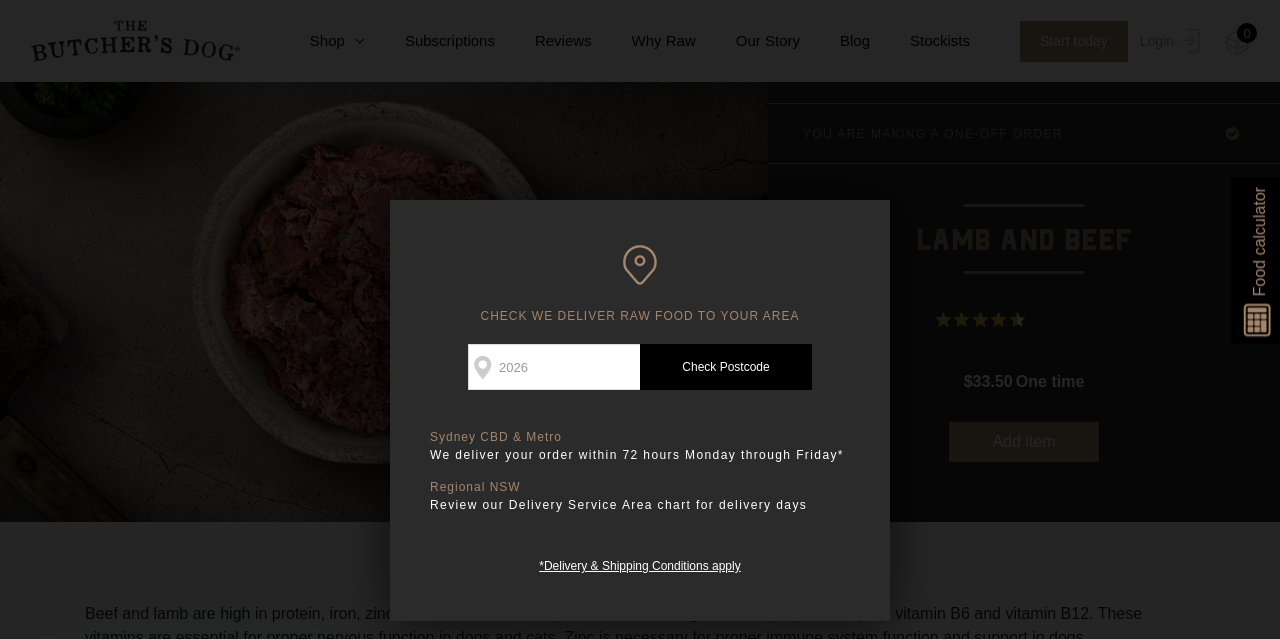 type on "2026" 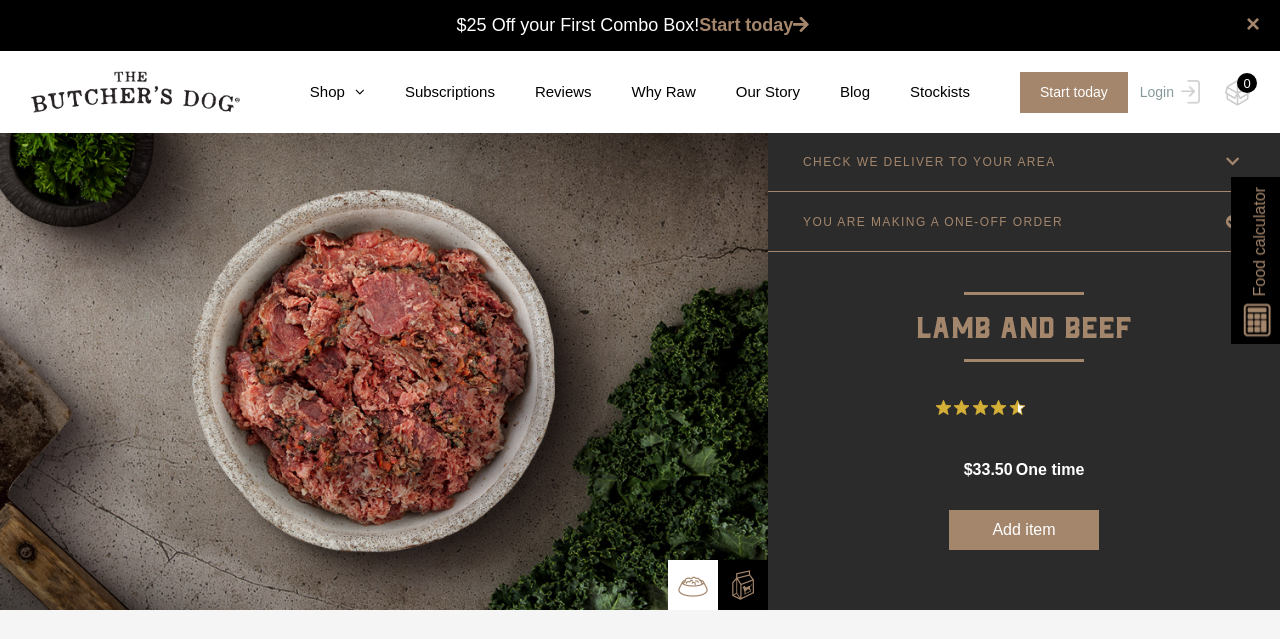 scroll, scrollTop: 88, scrollLeft: 0, axis: vertical 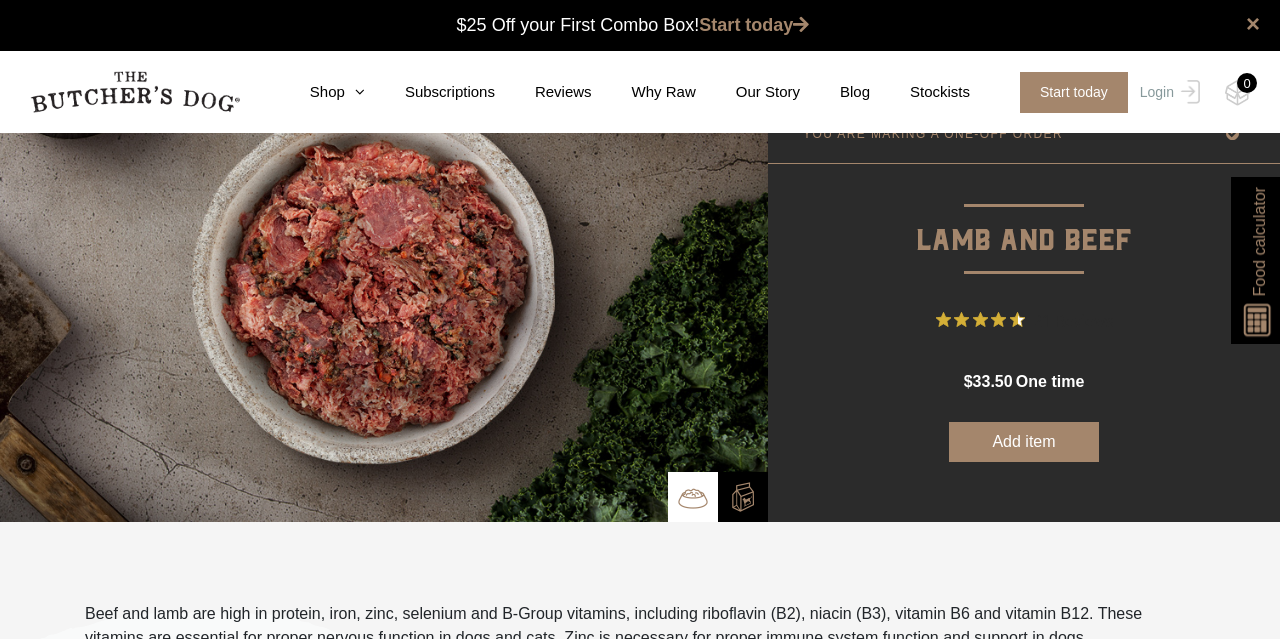click on "0
Shop
Combo Boxes
Treats" at bounding box center (640, 92) 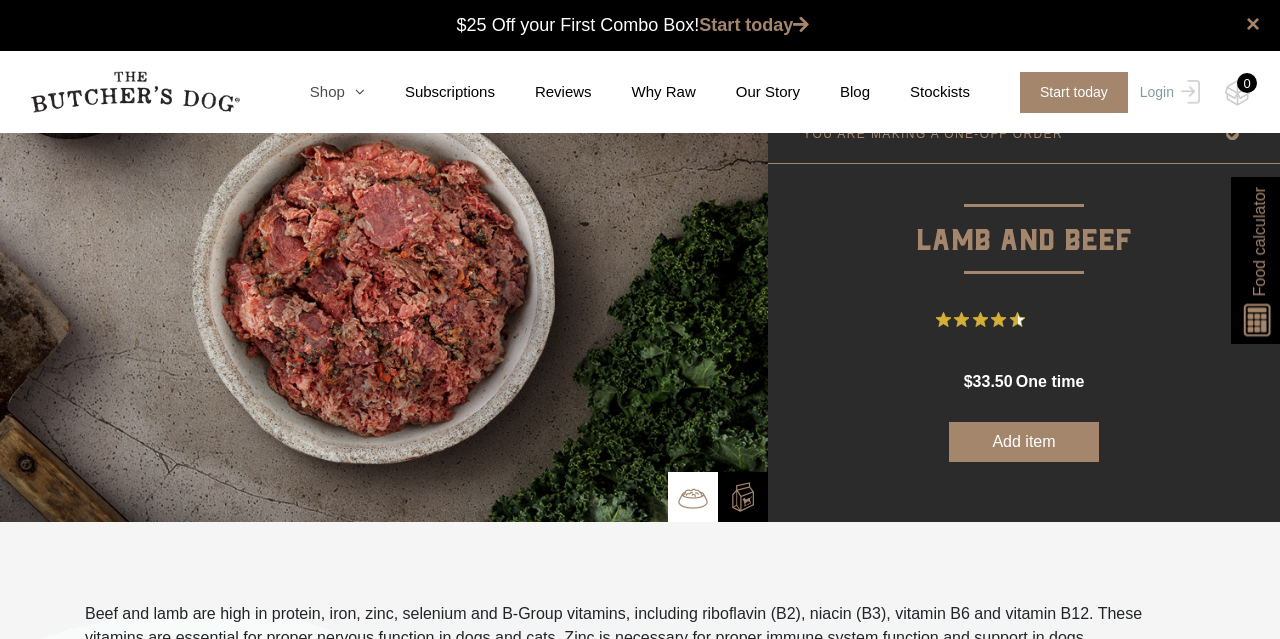 click on "Shop" at bounding box center (317, 92) 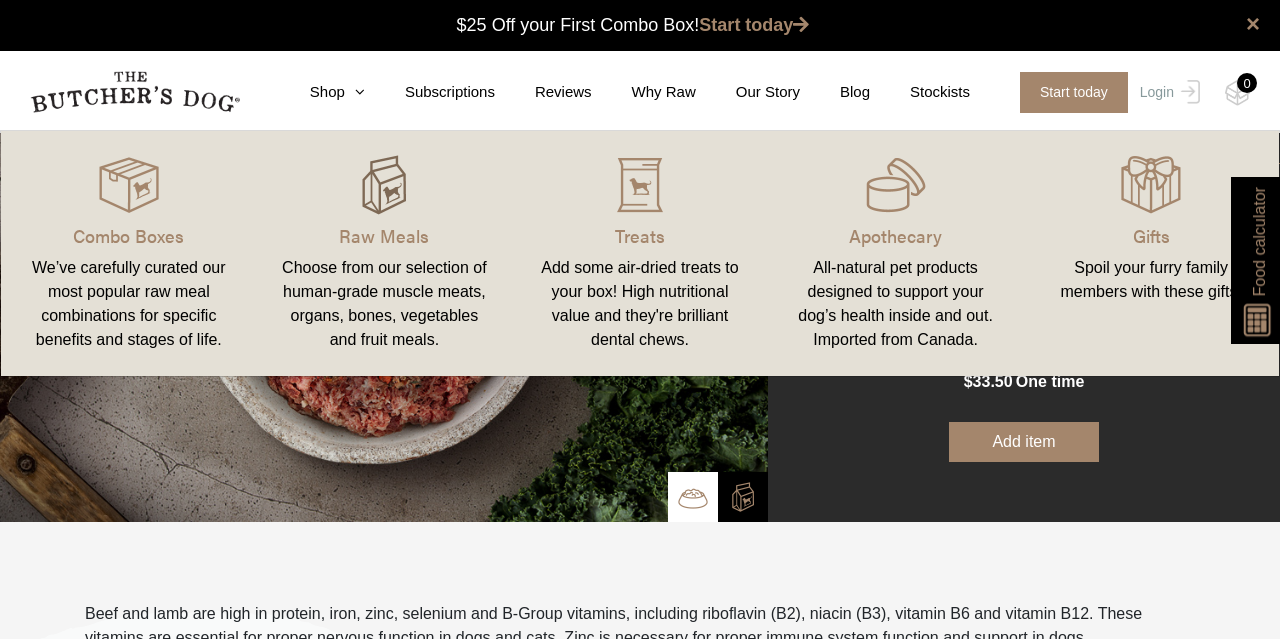 click at bounding box center [384, 185] 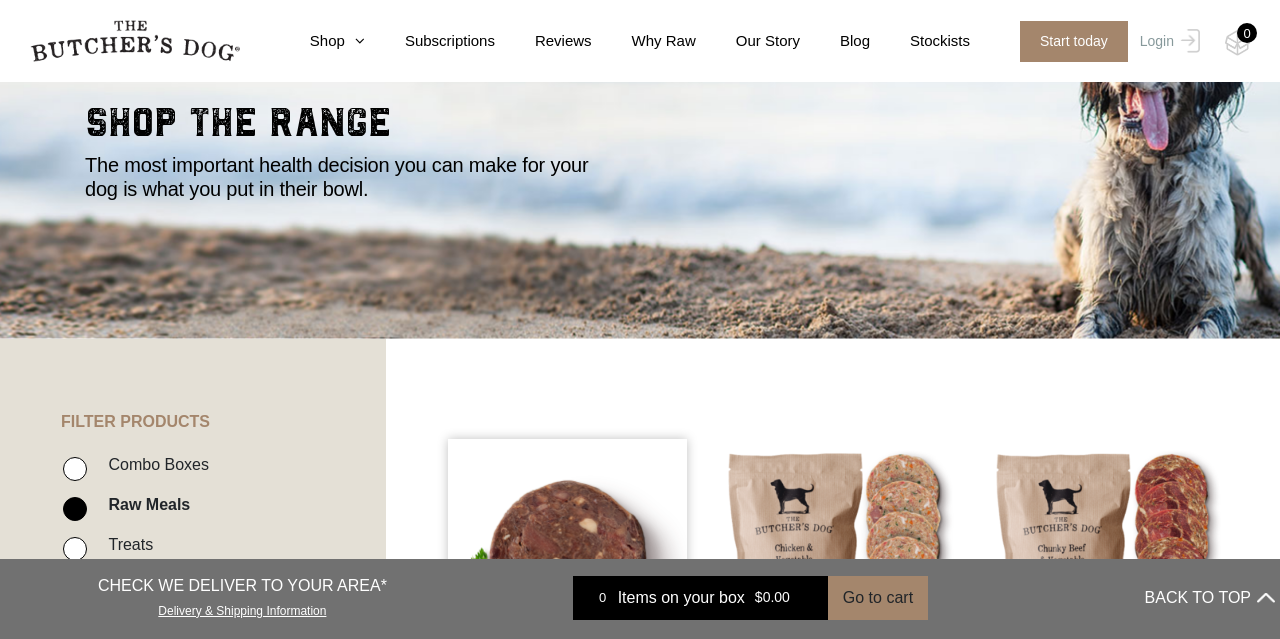 scroll, scrollTop: 217, scrollLeft: 0, axis: vertical 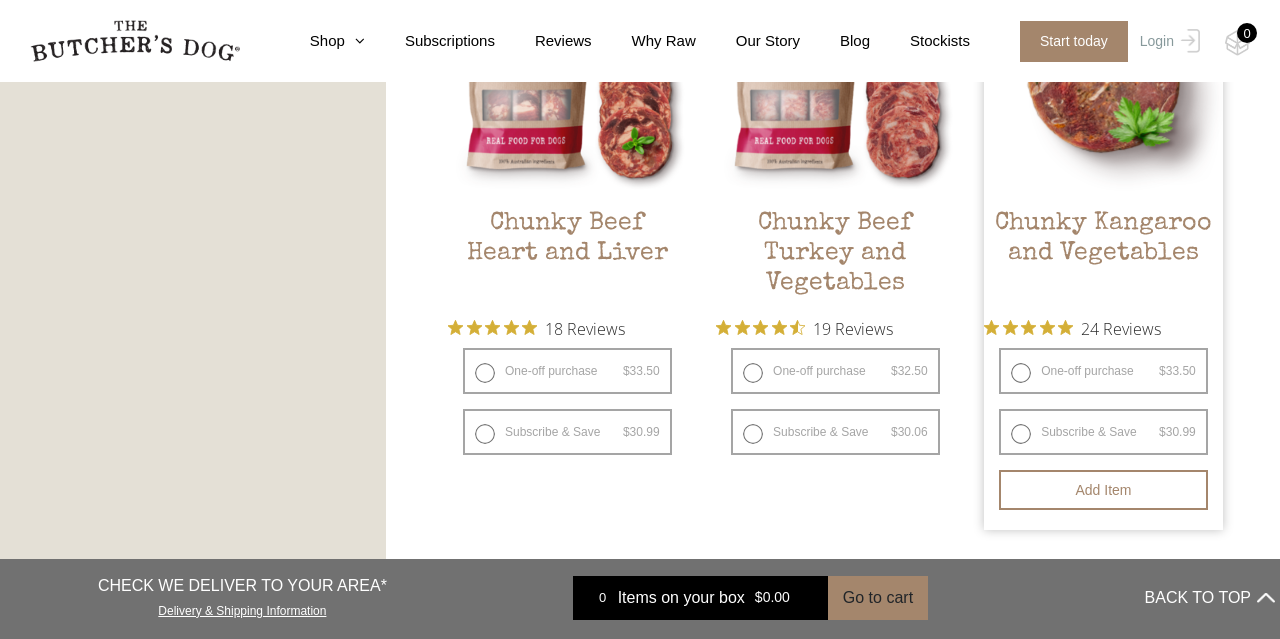 click on "One-off purchase  $ 33.50   —  or subscribe and save    7.5%" at bounding box center (1103, 371) 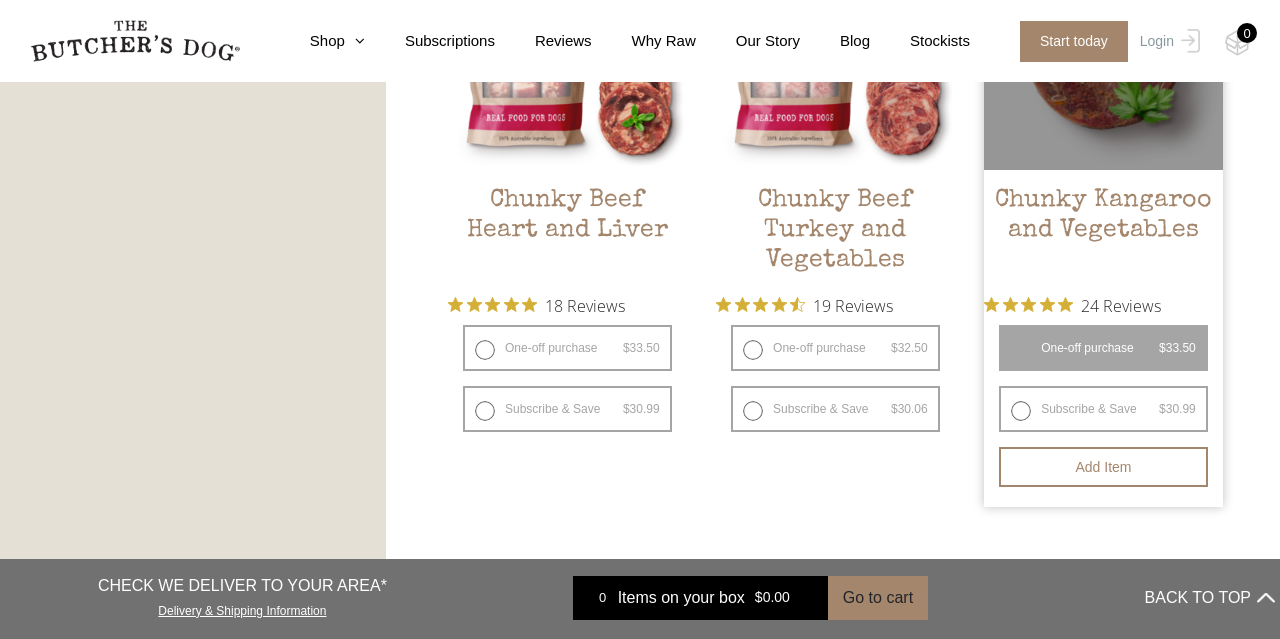 scroll, scrollTop: 1268, scrollLeft: 0, axis: vertical 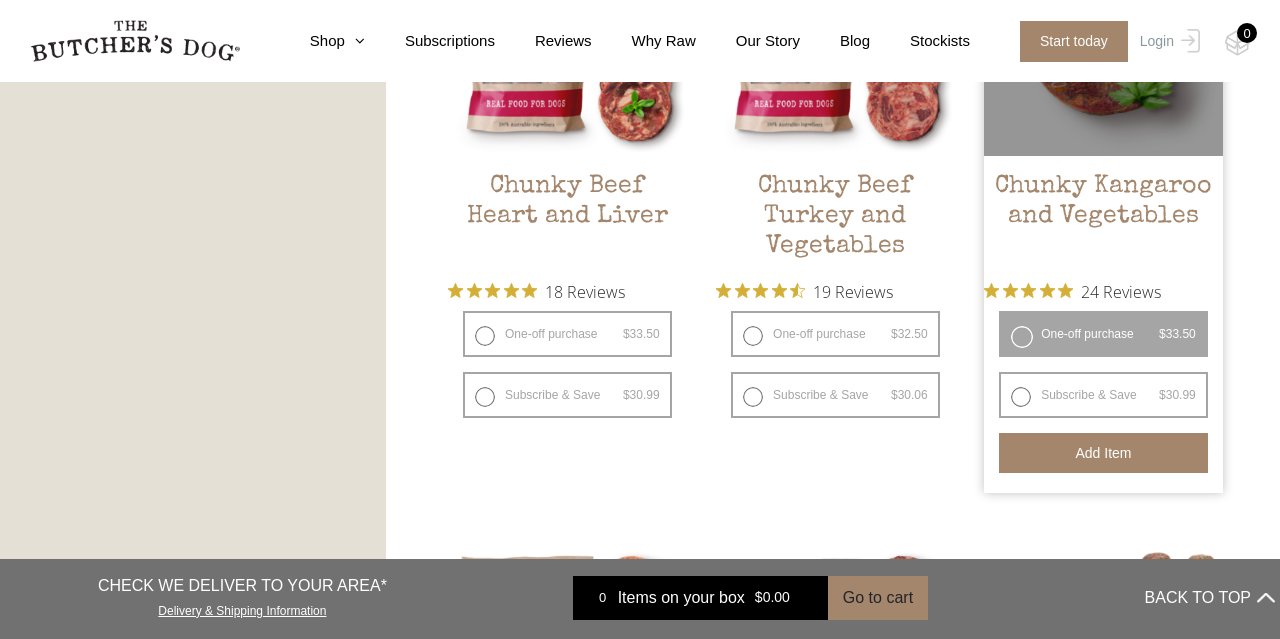 click on "Add item" at bounding box center (1103, 453) 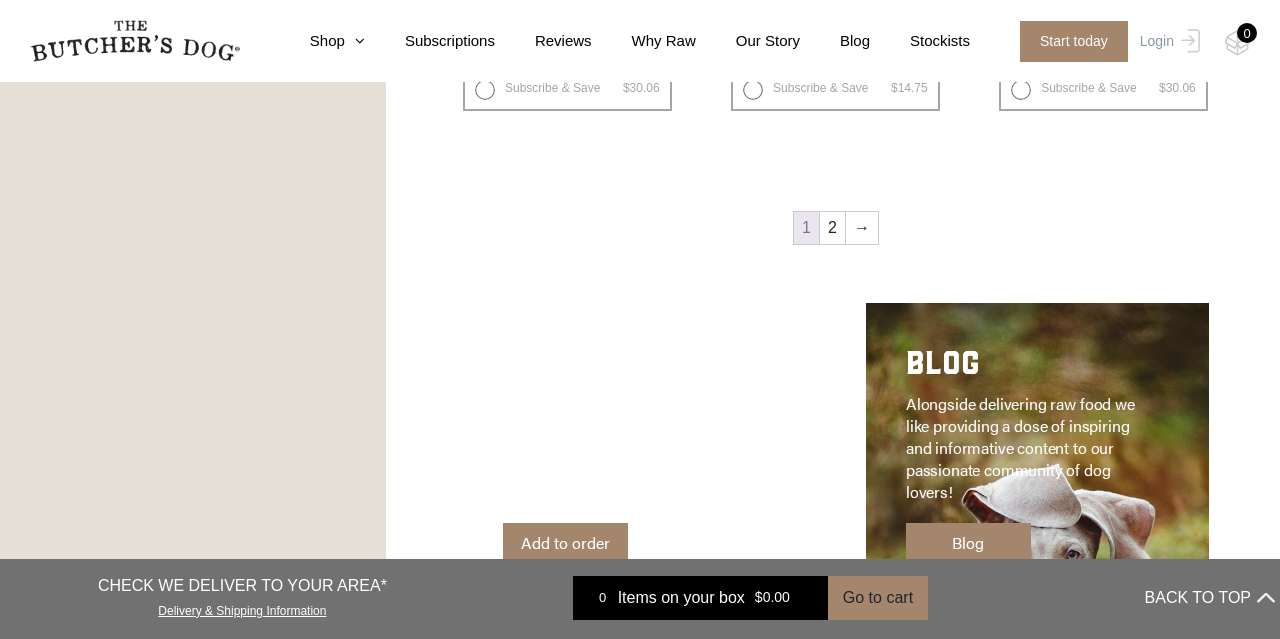 scroll, scrollTop: 2794, scrollLeft: 0, axis: vertical 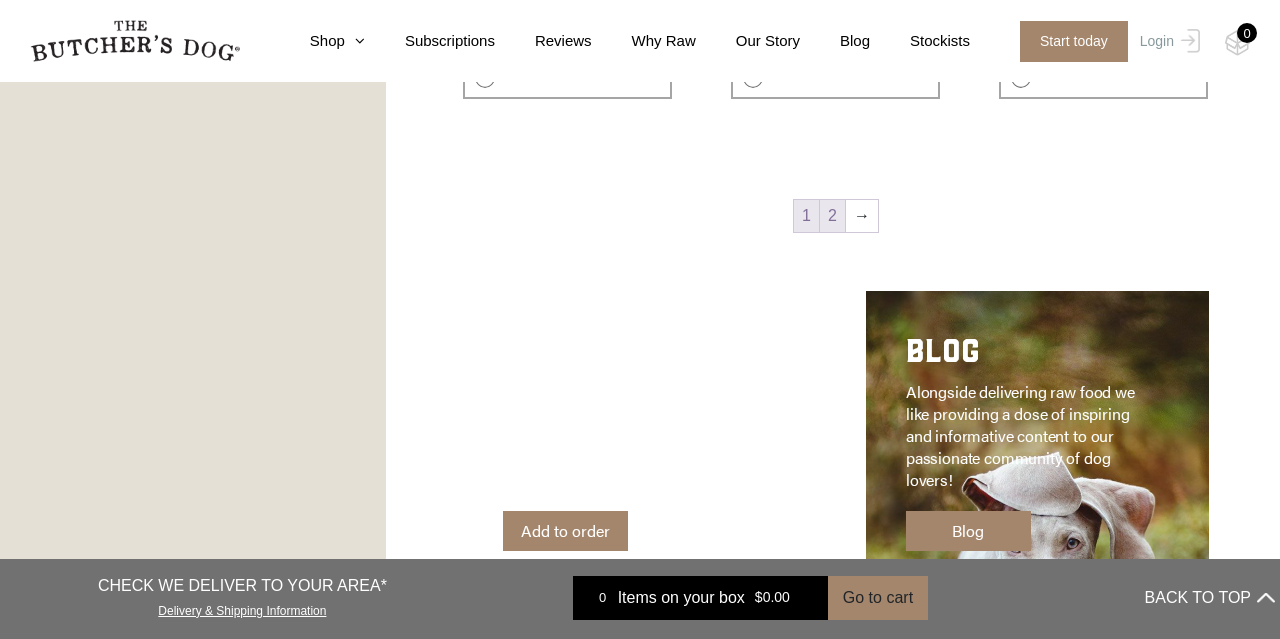 click on "2" at bounding box center (832, 216) 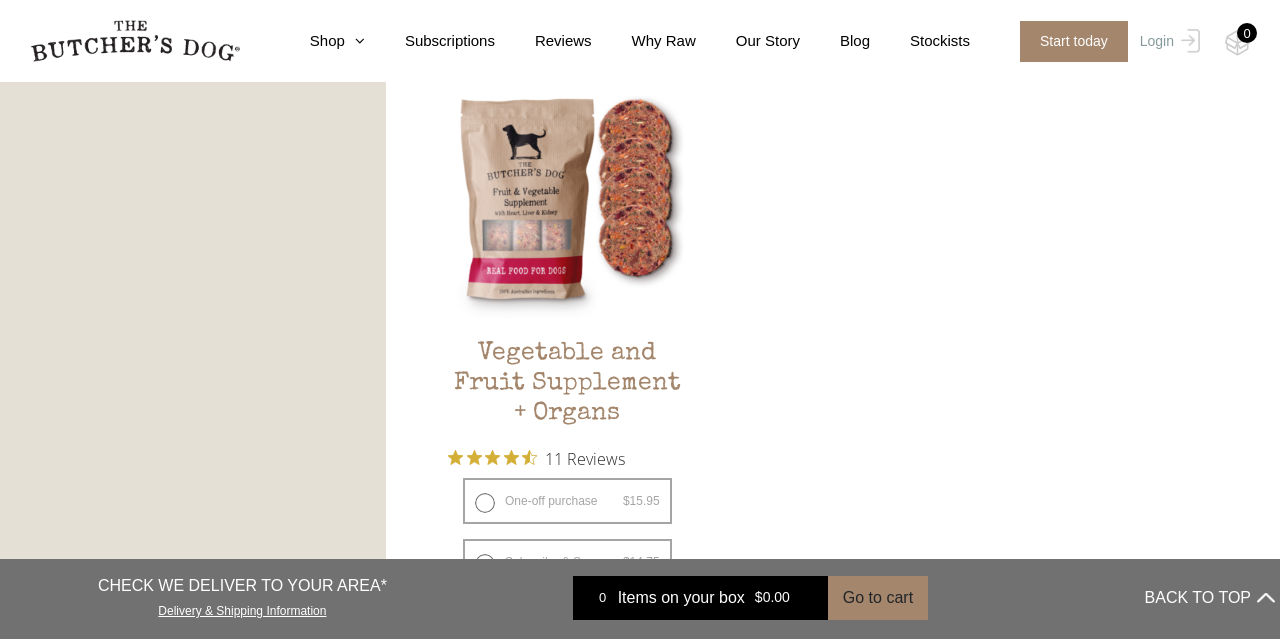 scroll, scrollTop: 1160, scrollLeft: 0, axis: vertical 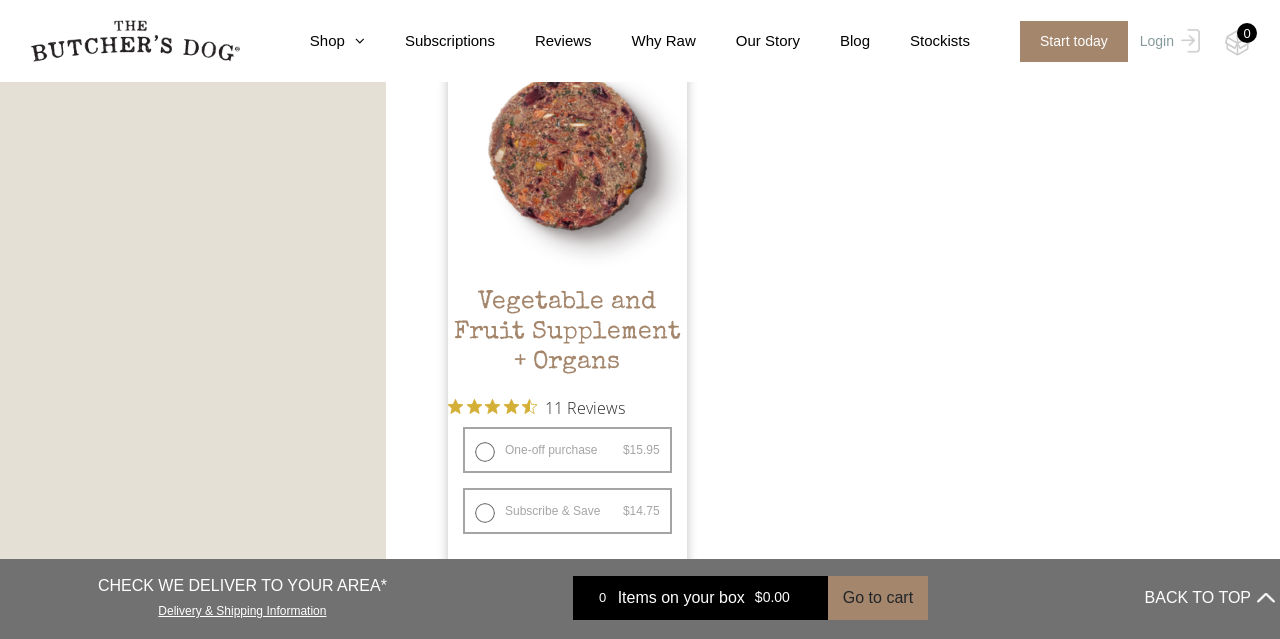 click on "One-off purchase  $ 15.95   —  or subscribe and save    7.5%" at bounding box center [567, 450] 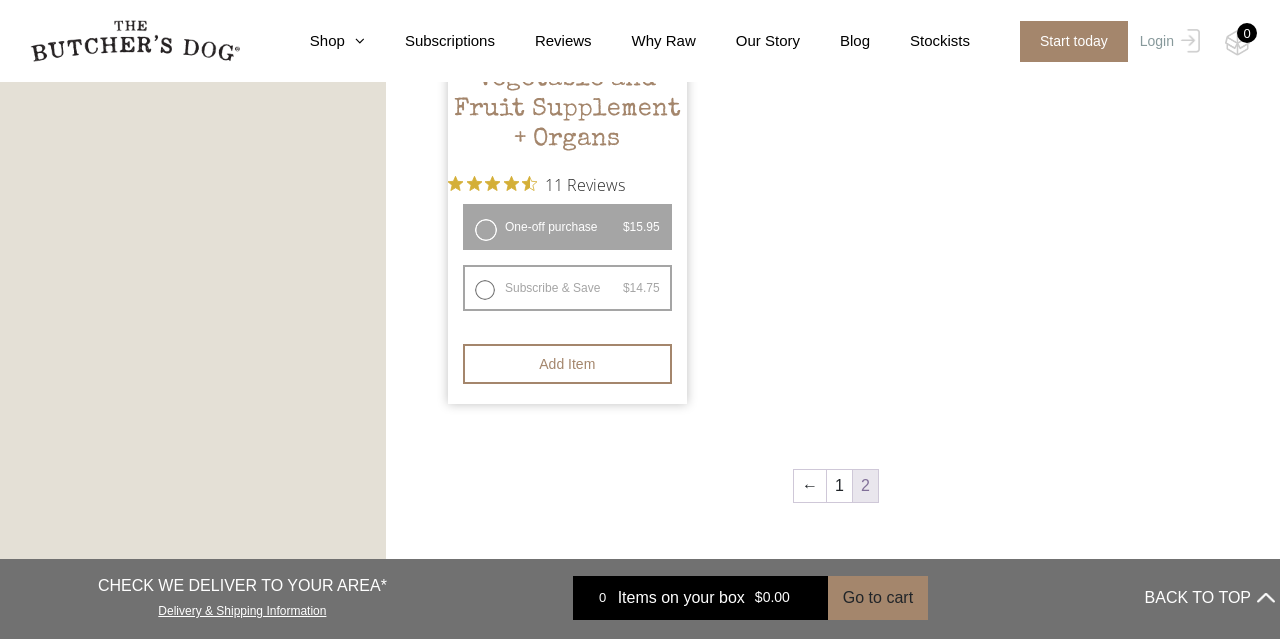 scroll, scrollTop: 1384, scrollLeft: 0, axis: vertical 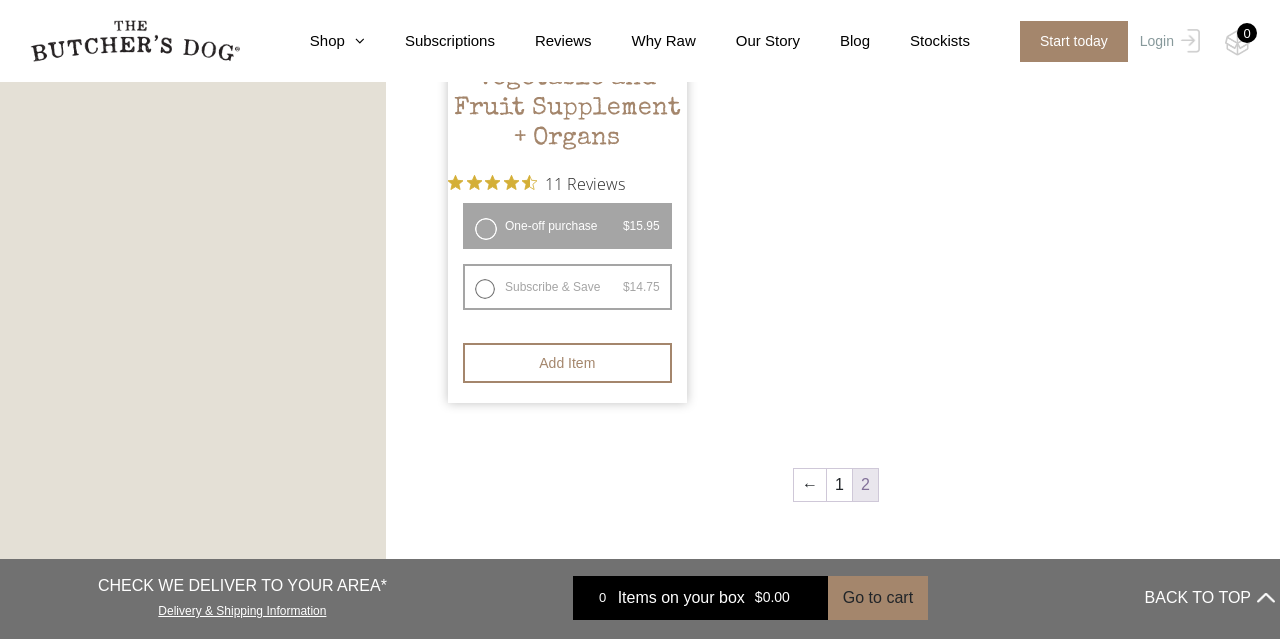 click on "One-off purchase  $ 15.95   —  or subscribe and save    7.5%" at bounding box center [567, 226] 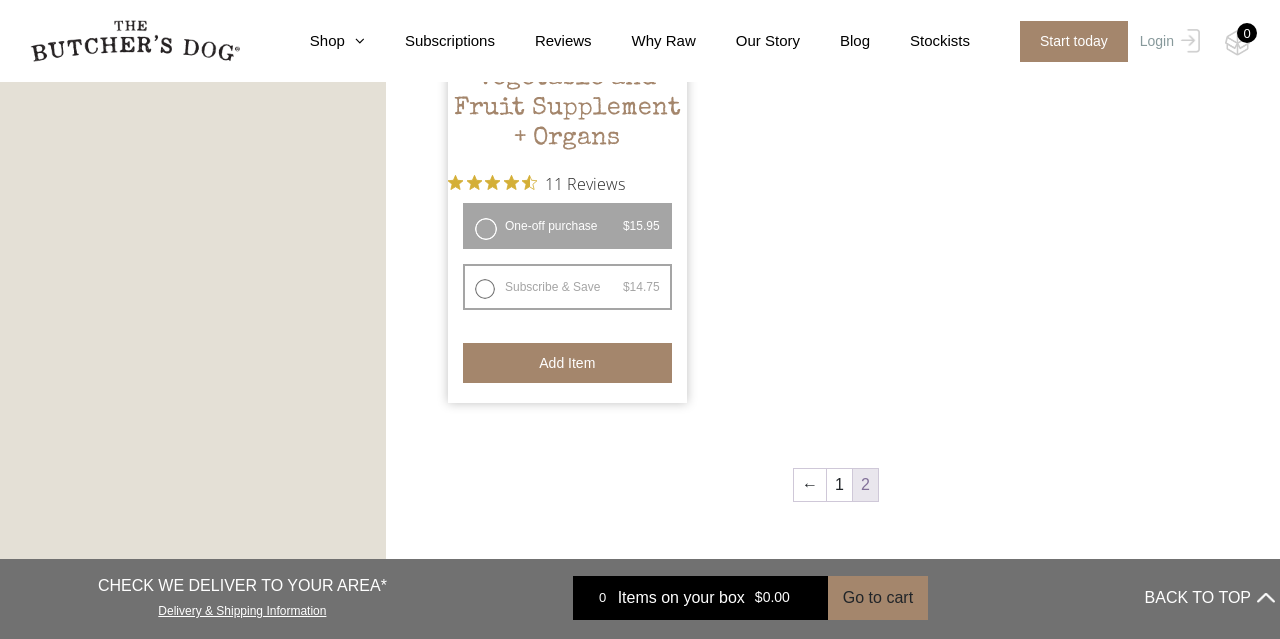 click on "Add item" at bounding box center (567, 363) 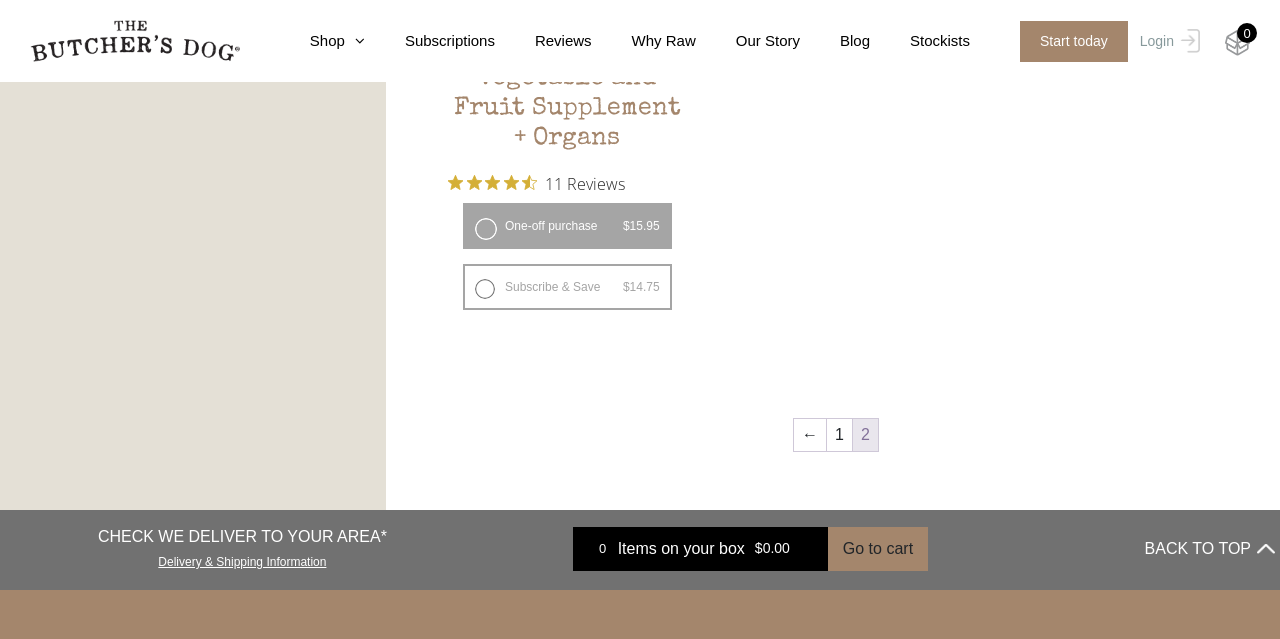 click at bounding box center (1237, 43) 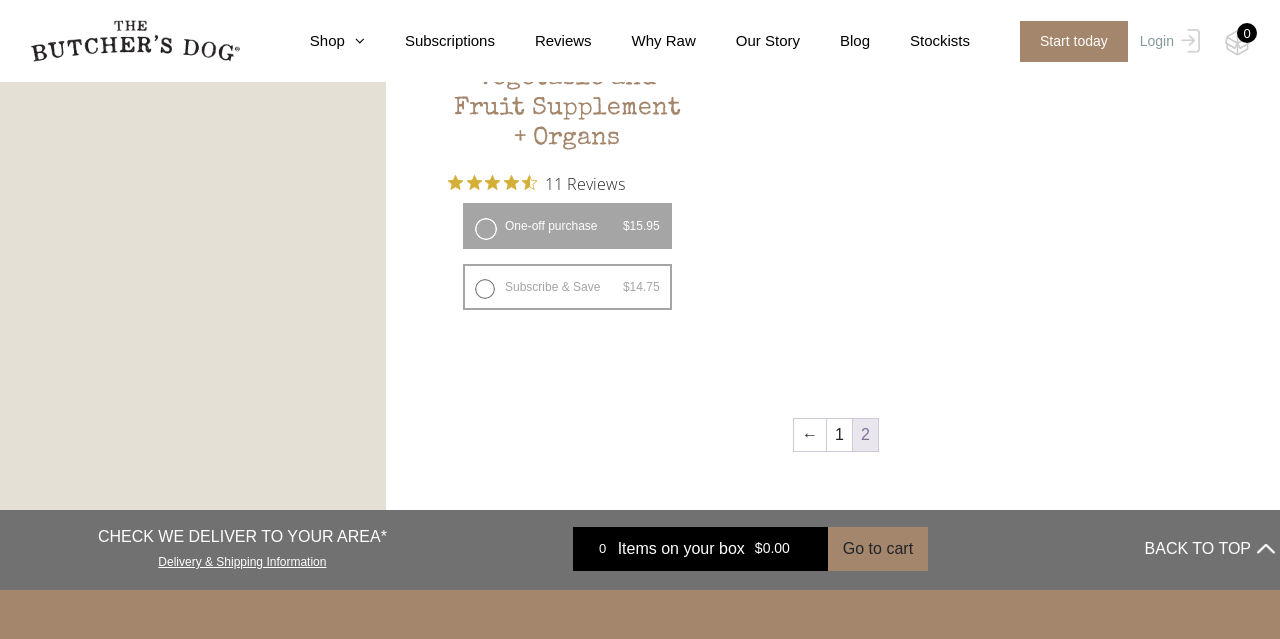 scroll, scrollTop: 0, scrollLeft: 0, axis: both 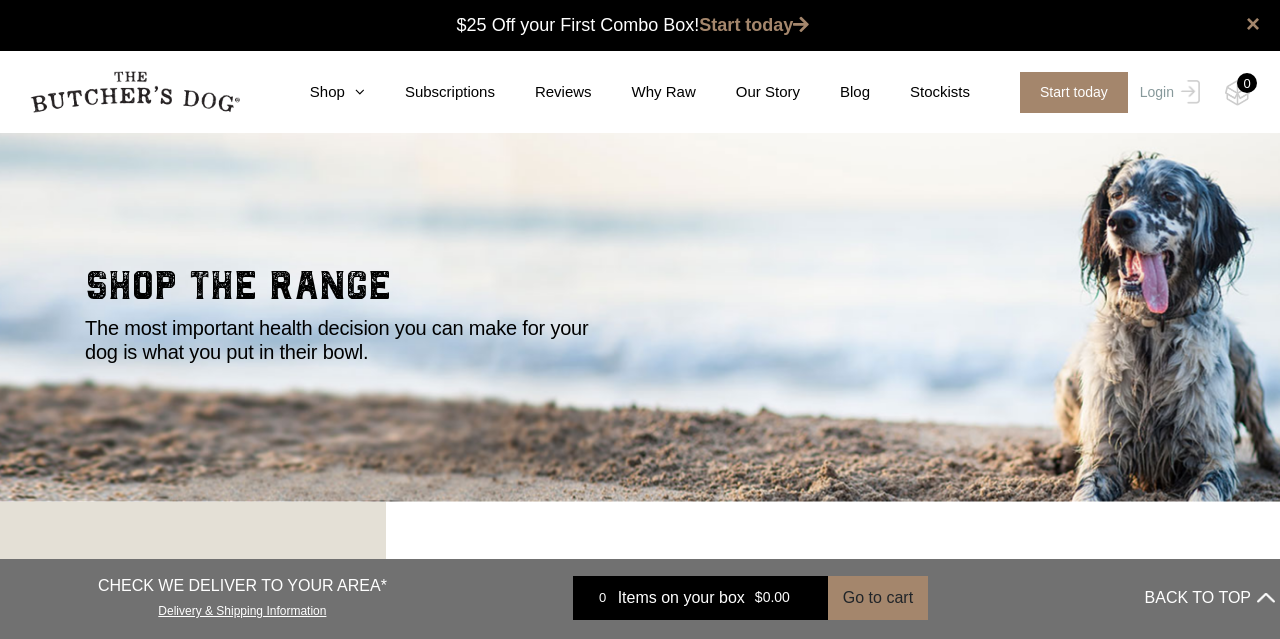 click on "0" at bounding box center [1247, 83] 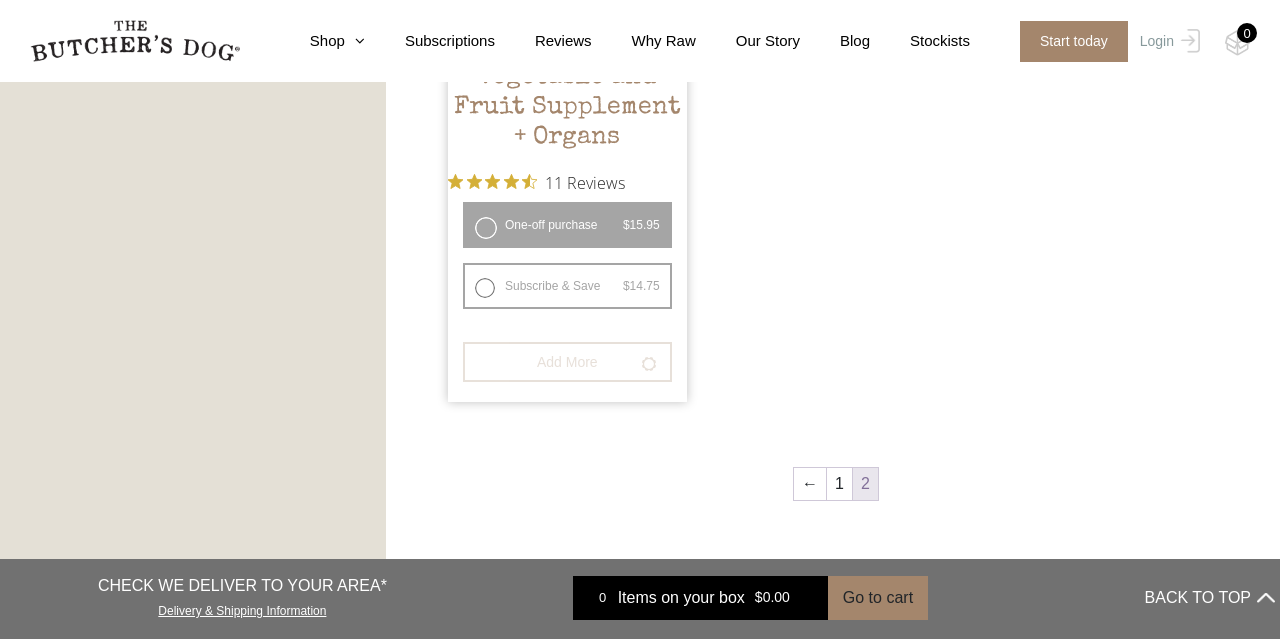 scroll, scrollTop: 1416, scrollLeft: 0, axis: vertical 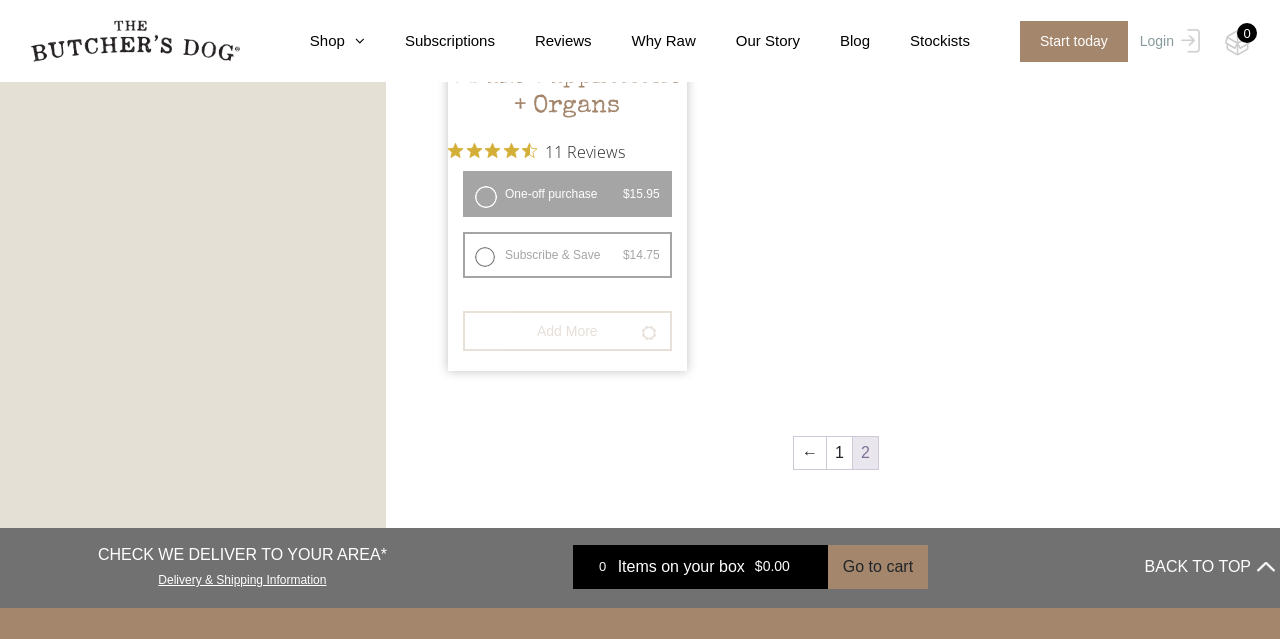 click on "One-off purchase  $ 15.95   —  or subscribe and save    7.5%" at bounding box center (567, 194) 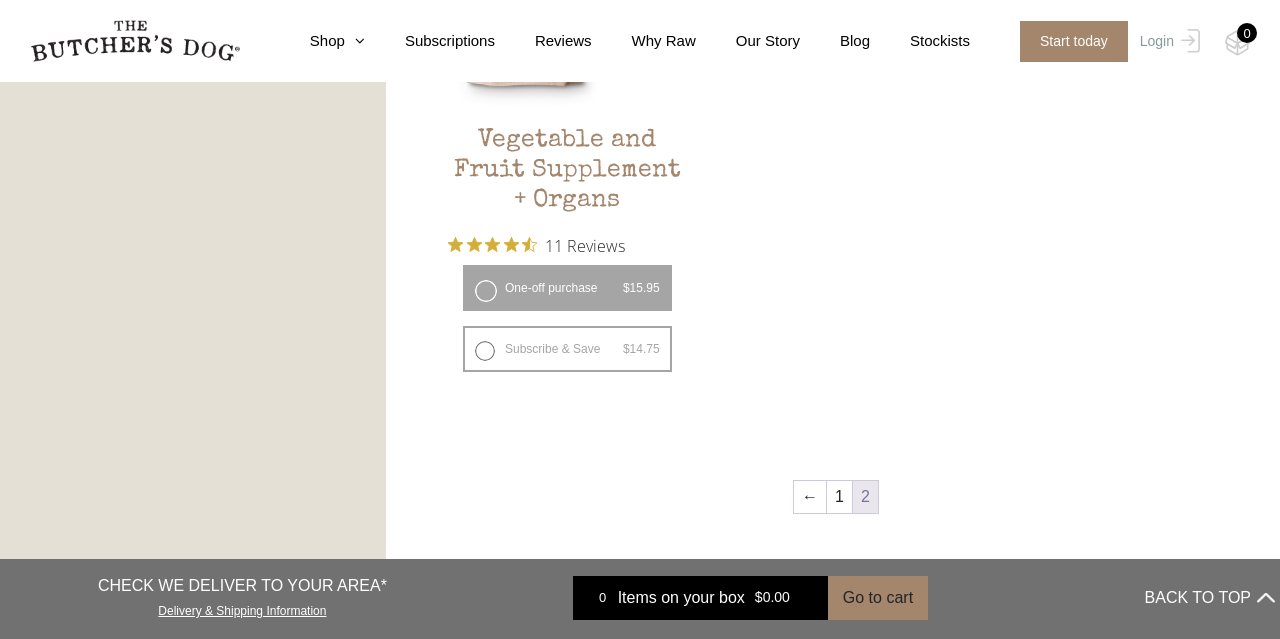scroll, scrollTop: 1305, scrollLeft: 0, axis: vertical 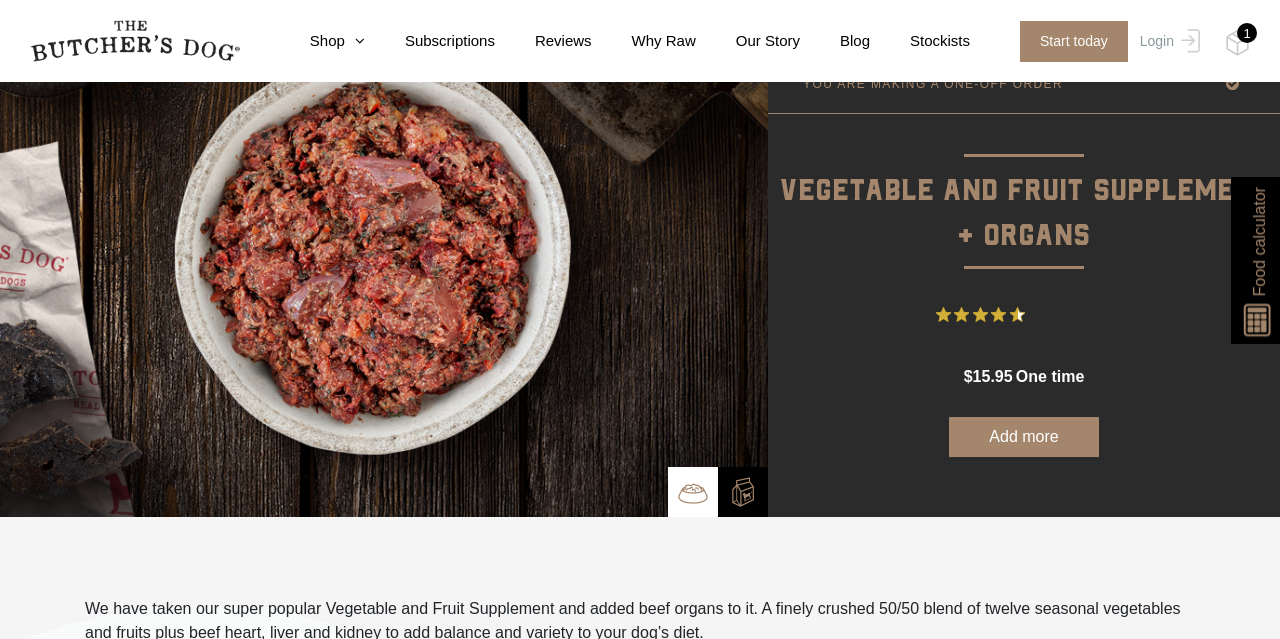 click on "Add more" at bounding box center [1024, 437] 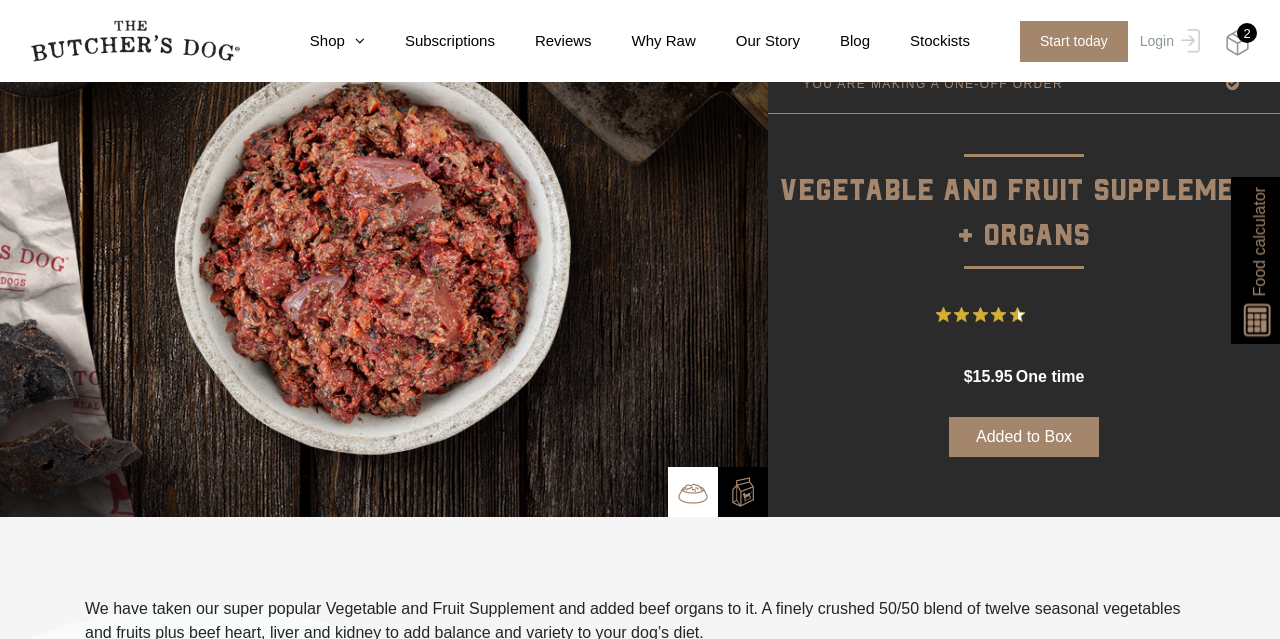 click at bounding box center (1237, 43) 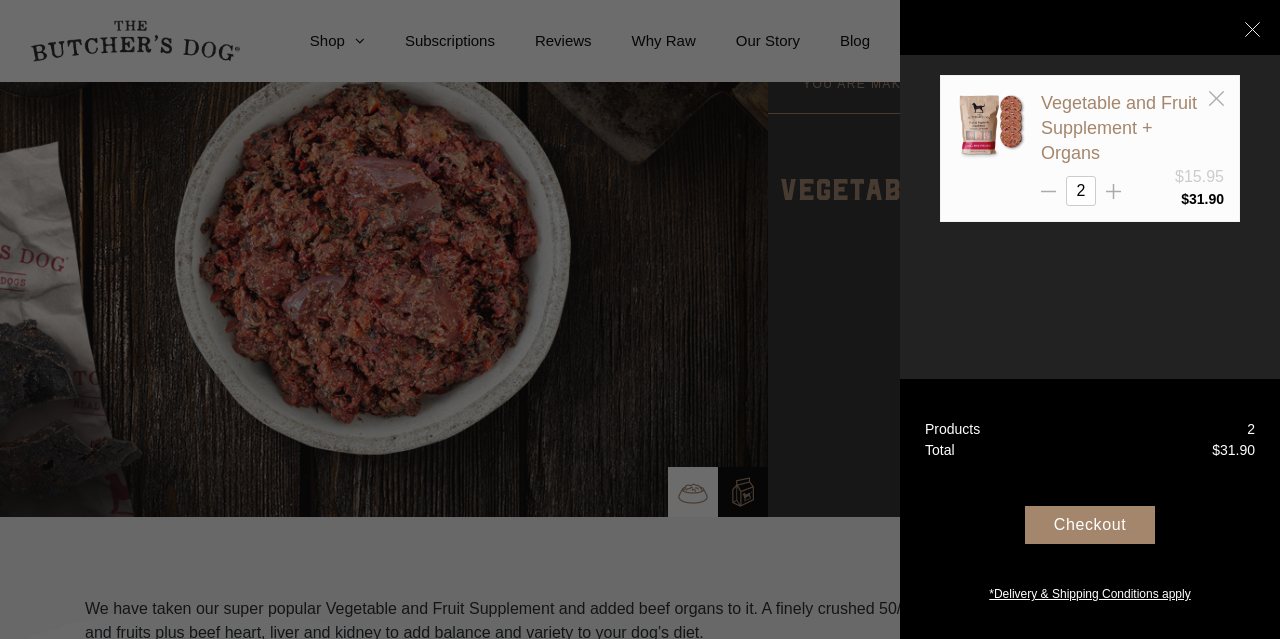 click at bounding box center [640, 319] 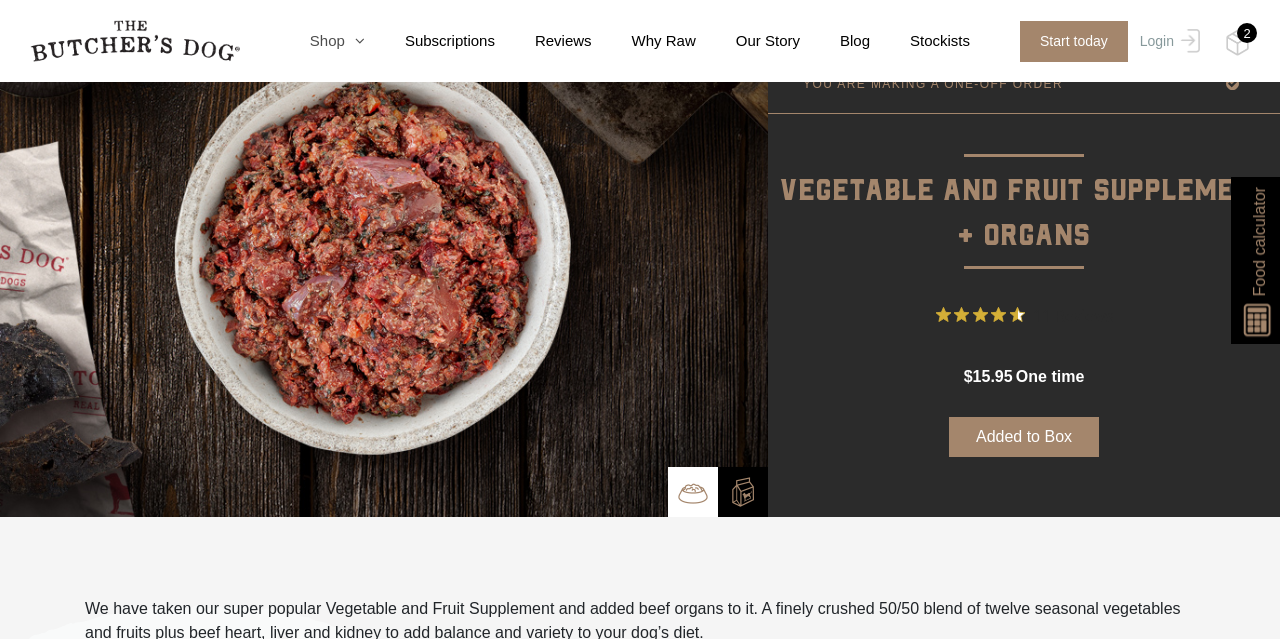 click at bounding box center [355, 40] 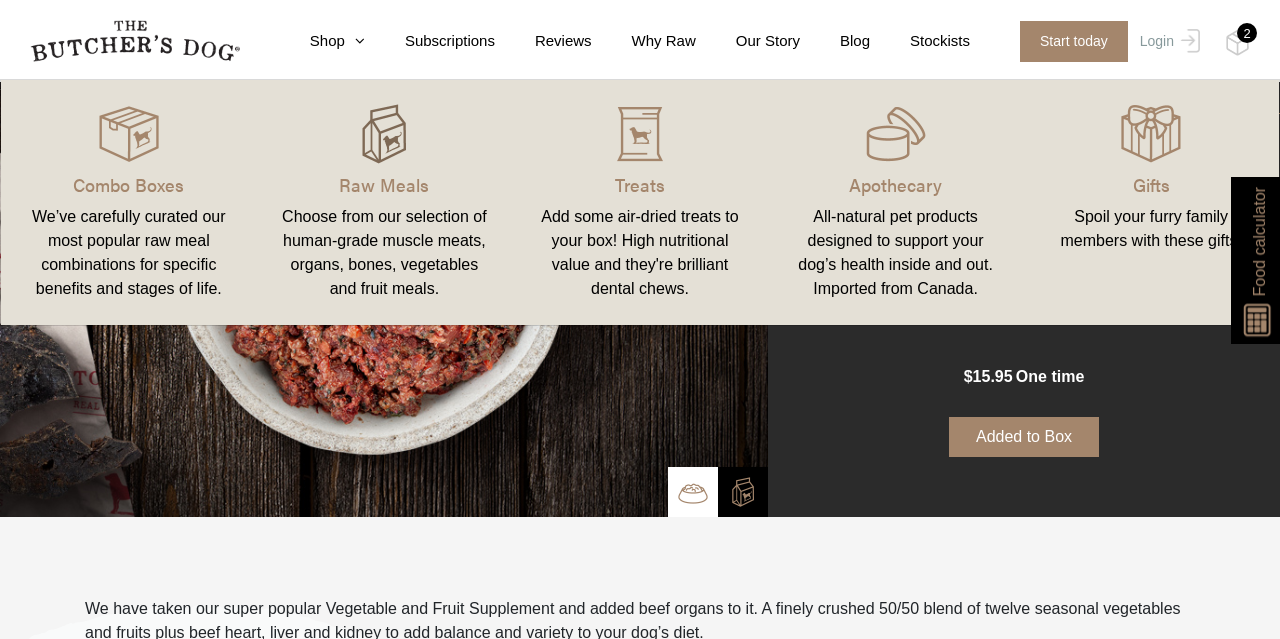 click at bounding box center [384, 134] 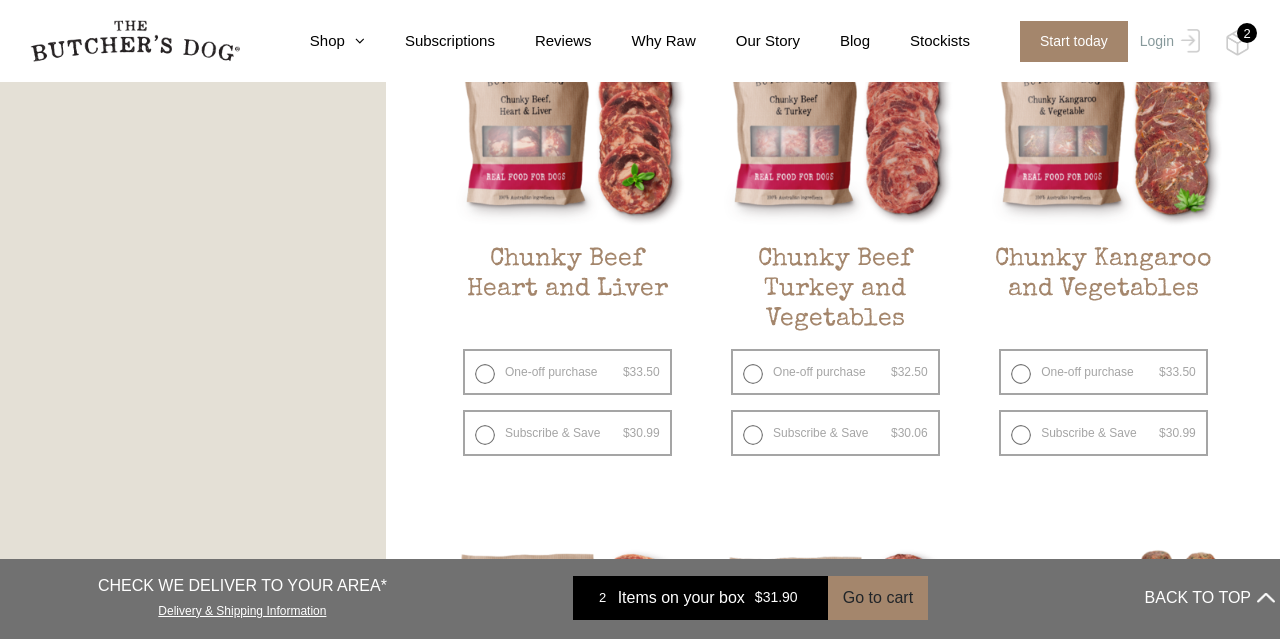 scroll, scrollTop: 1215, scrollLeft: 0, axis: vertical 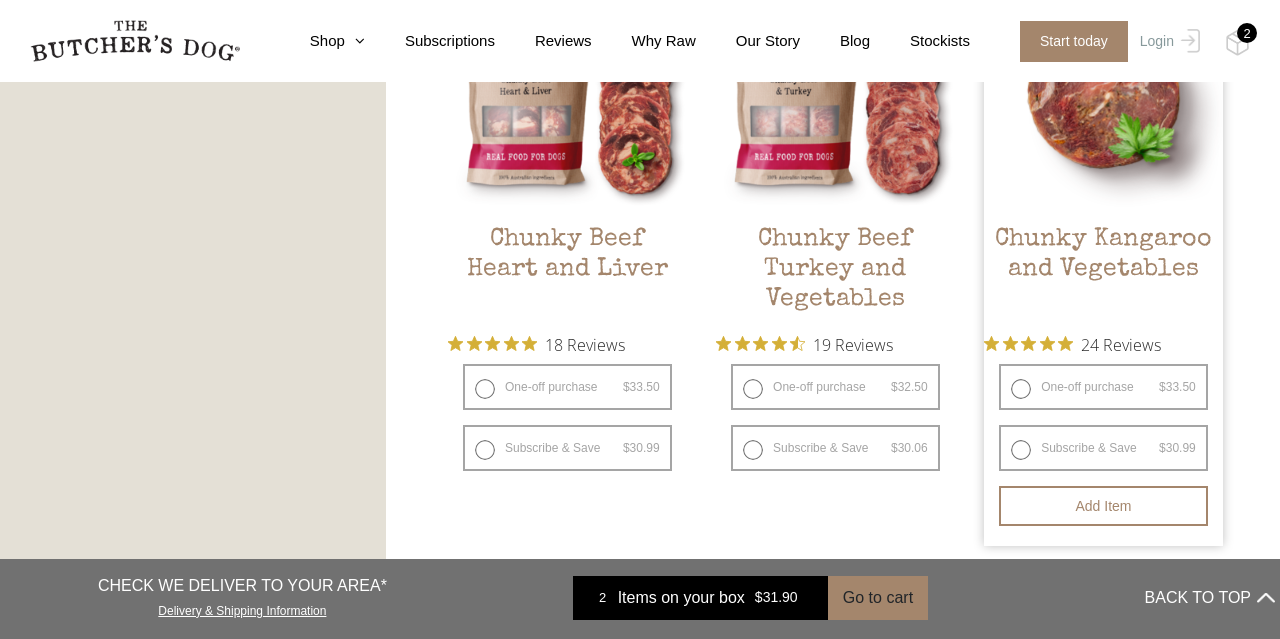 click on "One-off purchase  $ 33.50   —  or subscribe and save    7.5%" at bounding box center [1103, 387] 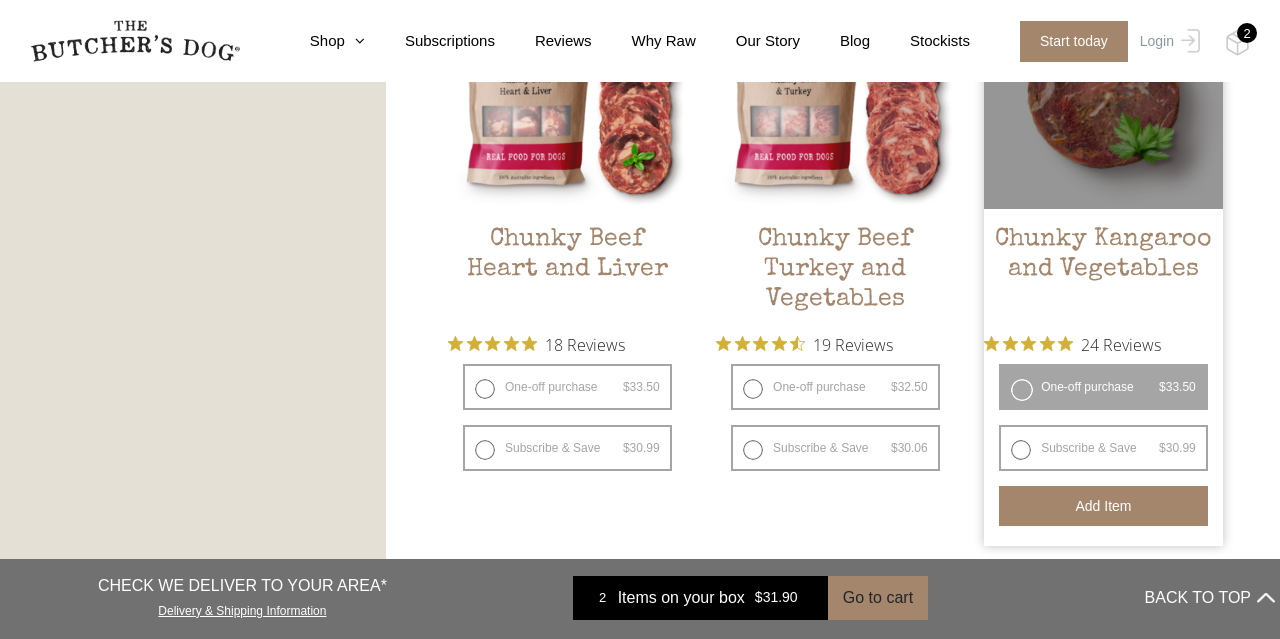 click on "Add item" at bounding box center [1103, 506] 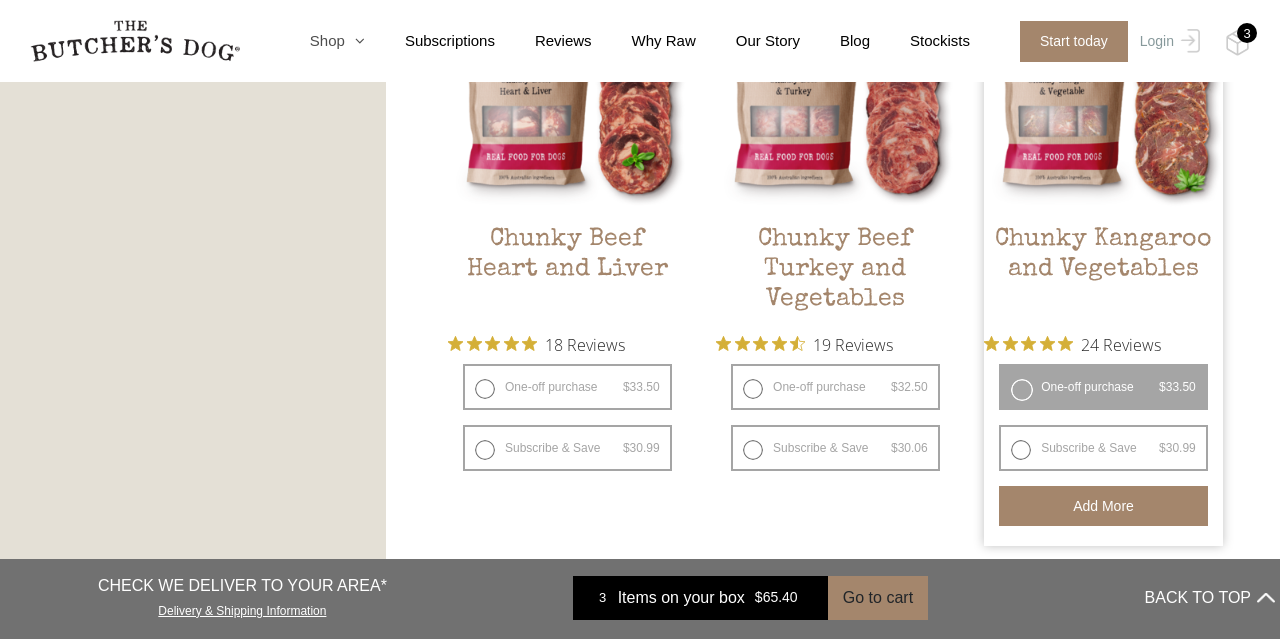 click at bounding box center (355, 40) 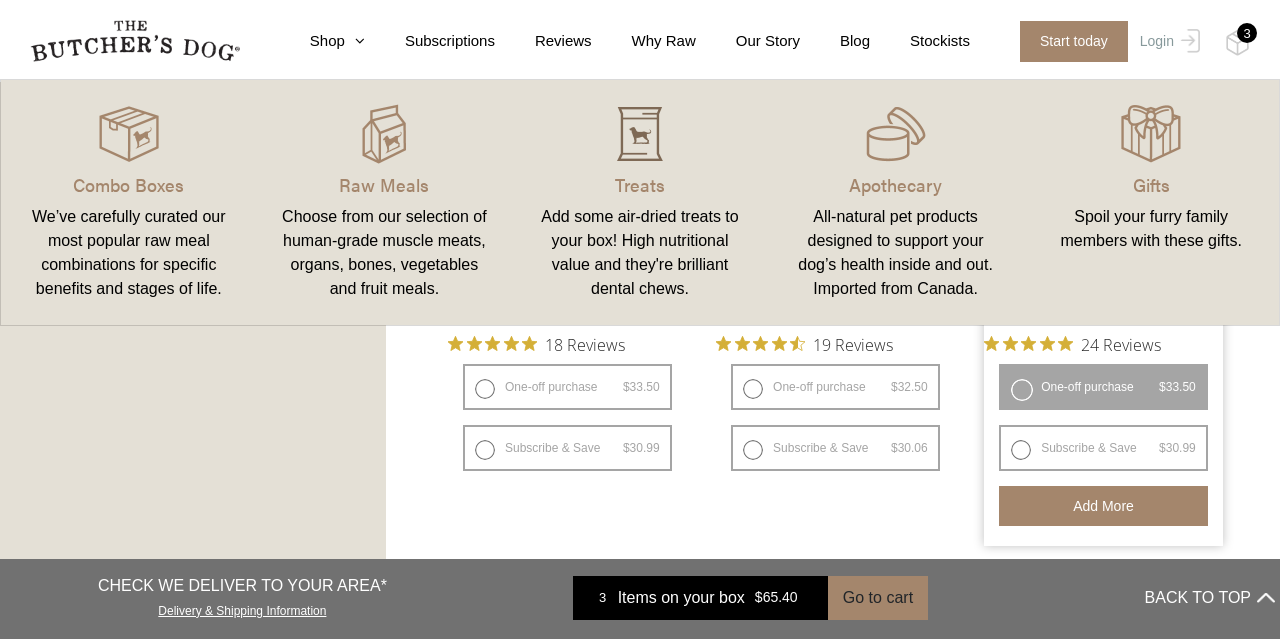 click at bounding box center [640, 134] 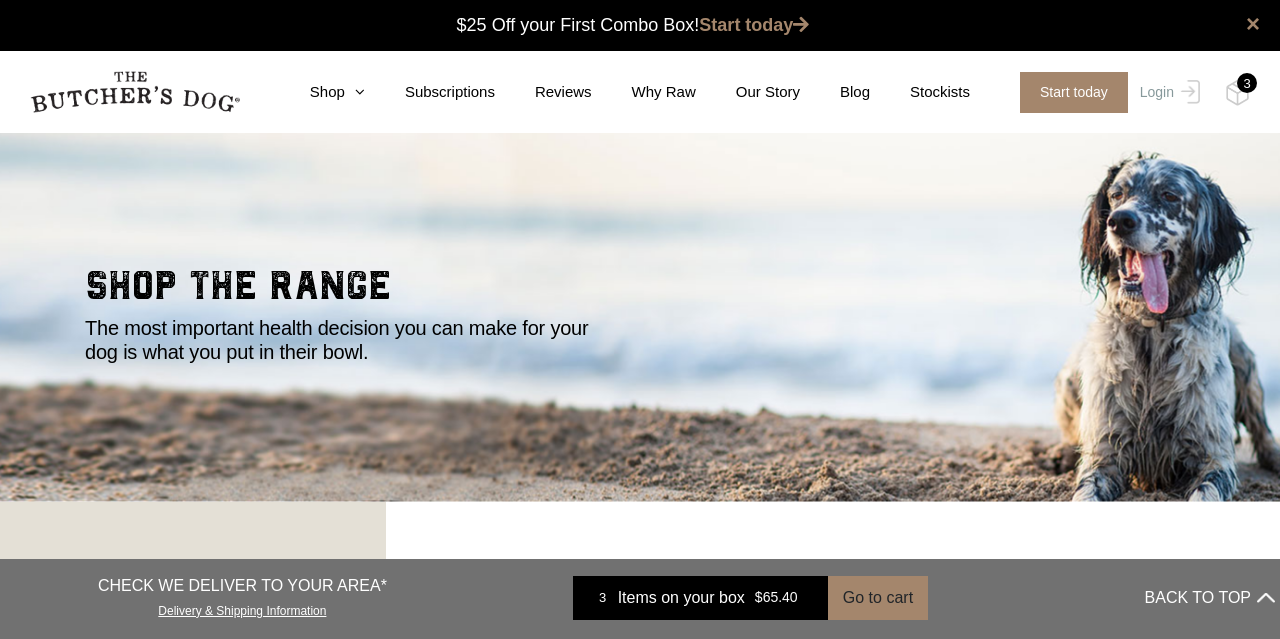 scroll, scrollTop: 0, scrollLeft: 0, axis: both 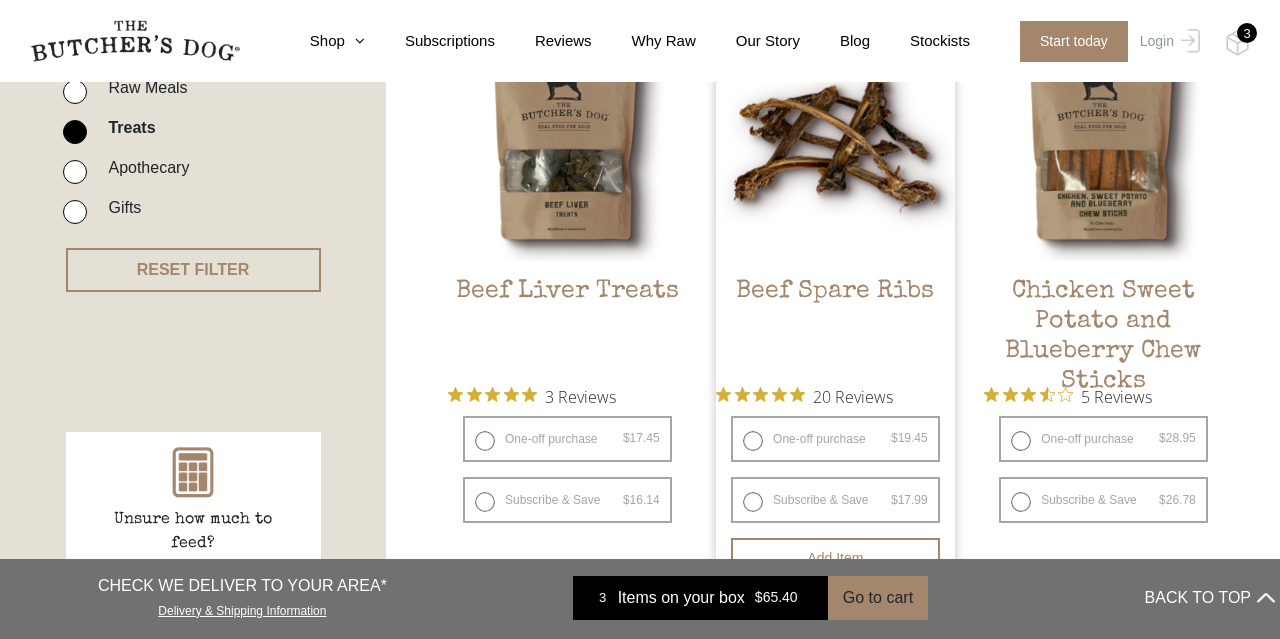 click on "One-off purchase  $ 19.45   —  or subscribe and save    7.5%" at bounding box center (835, 439) 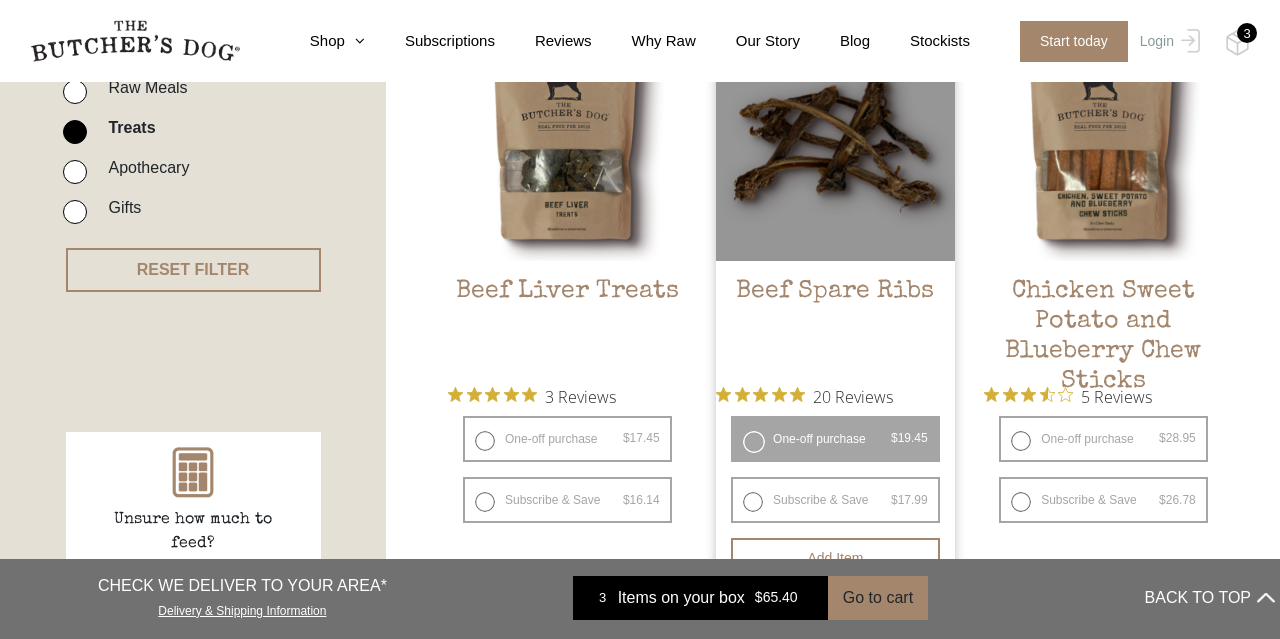 scroll, scrollTop: 725, scrollLeft: 0, axis: vertical 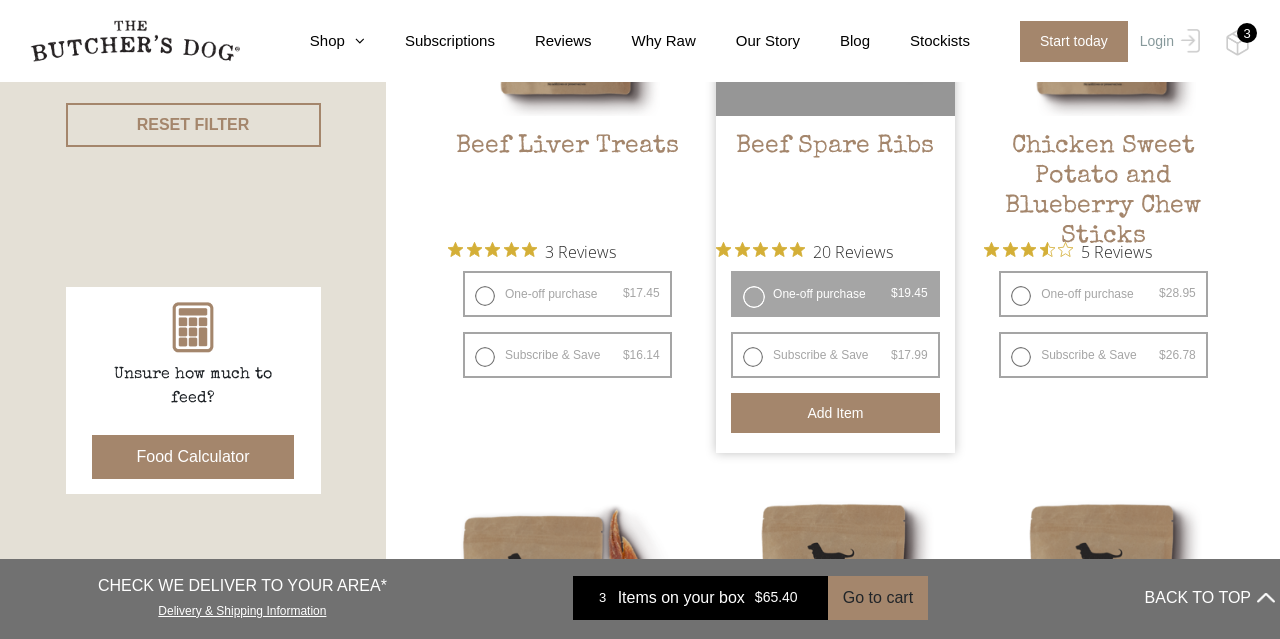 click on "Add item" at bounding box center (835, 413) 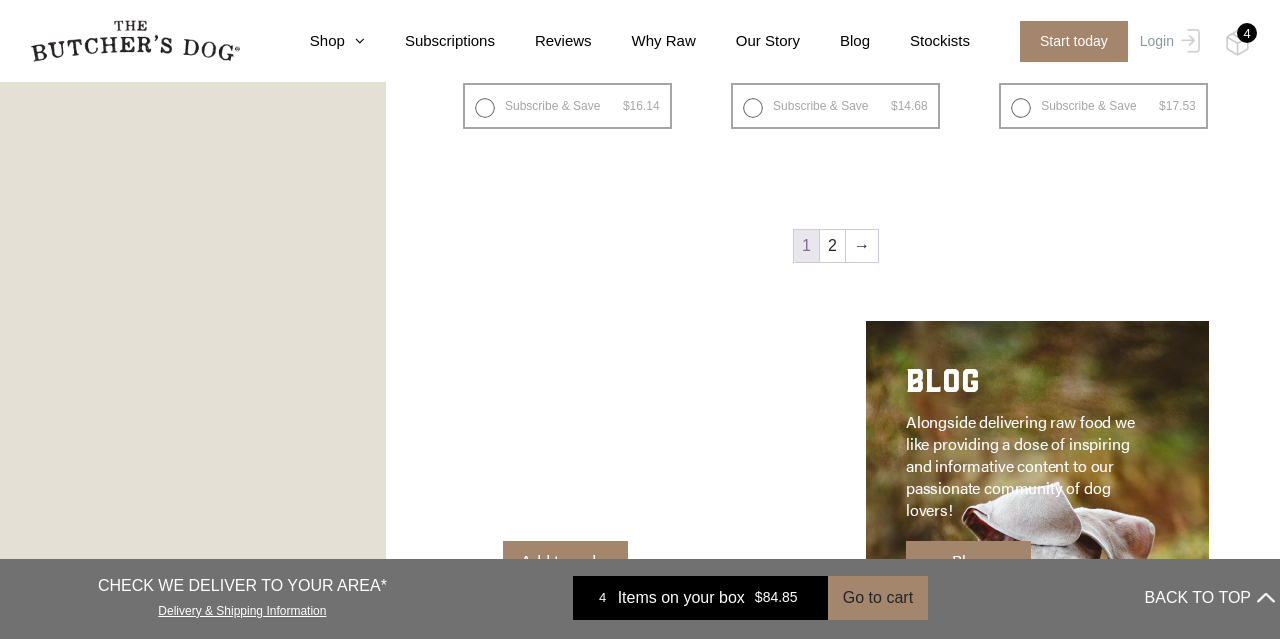 scroll, scrollTop: 2811, scrollLeft: 0, axis: vertical 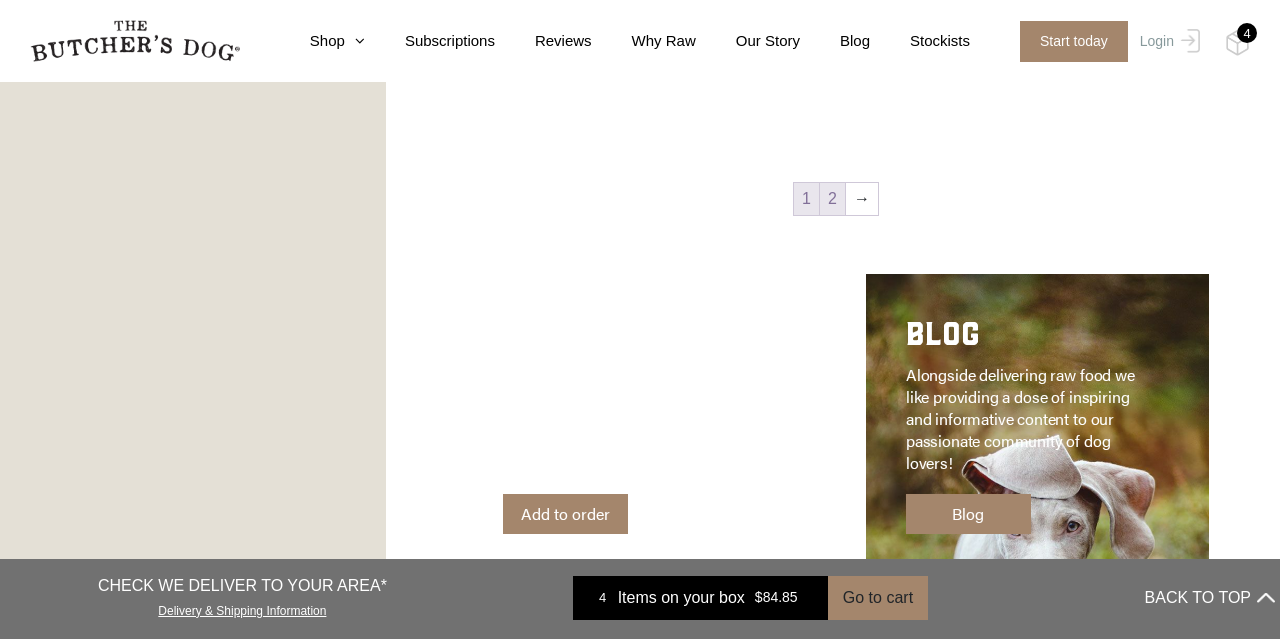 click on "2" at bounding box center (832, 199) 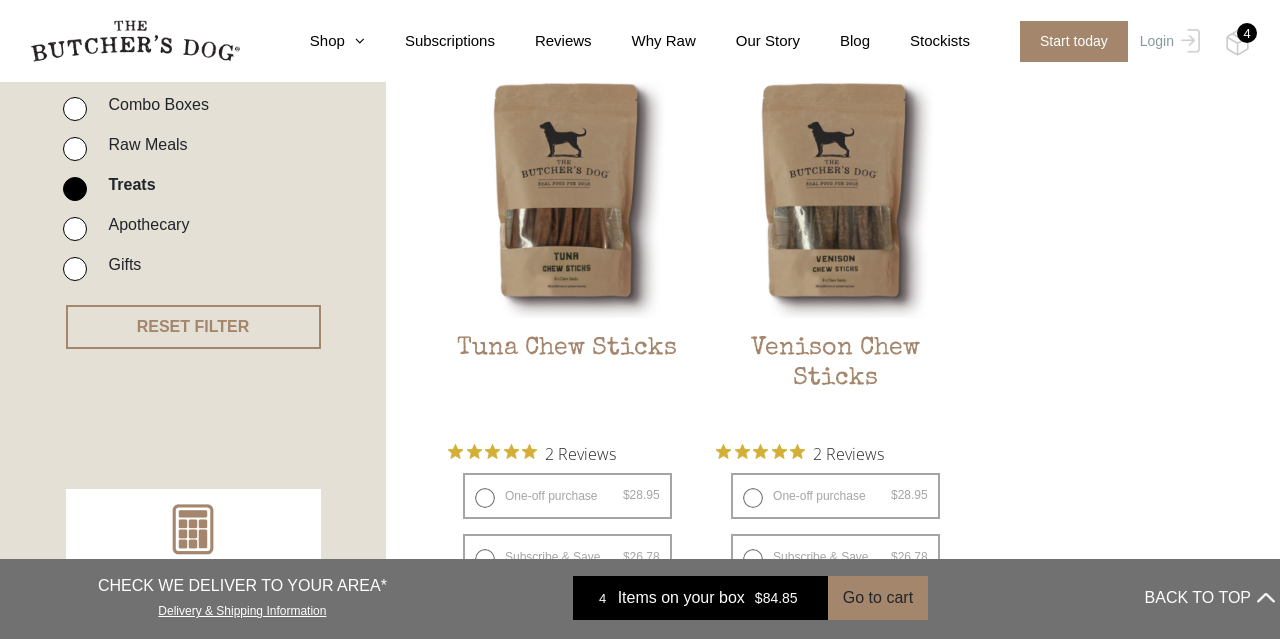 scroll, scrollTop: 532, scrollLeft: 0, axis: vertical 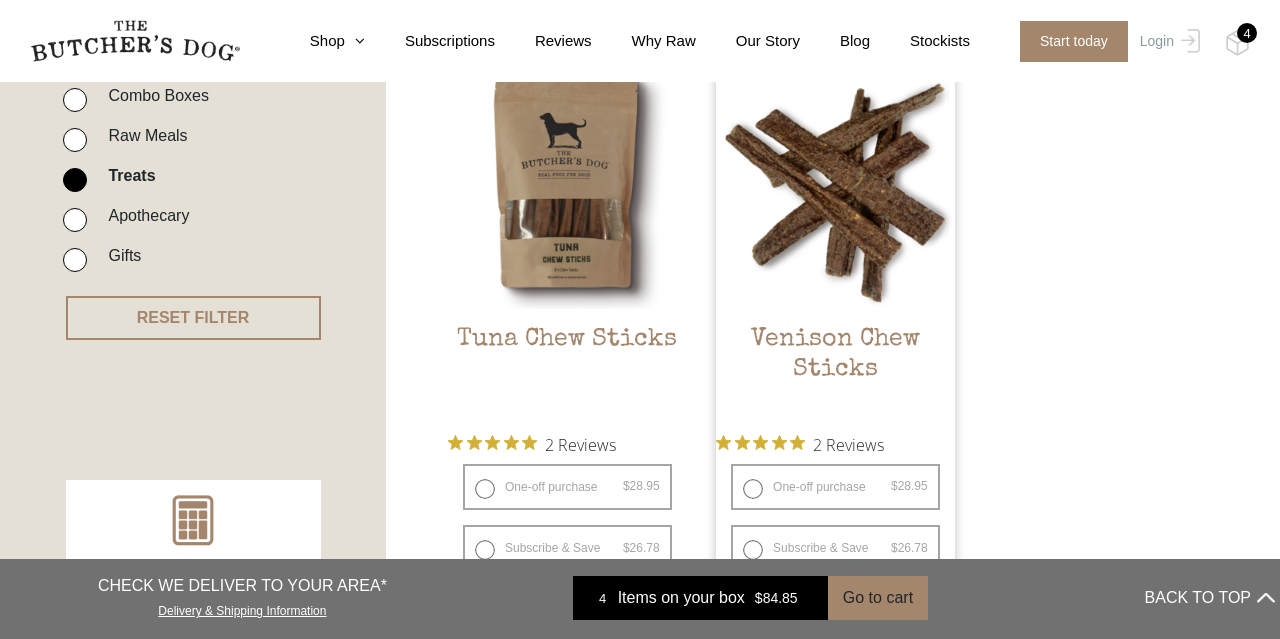 click on "One-off purchase  $ 28.95   —  or subscribe and save    7.5%" at bounding box center (835, 487) 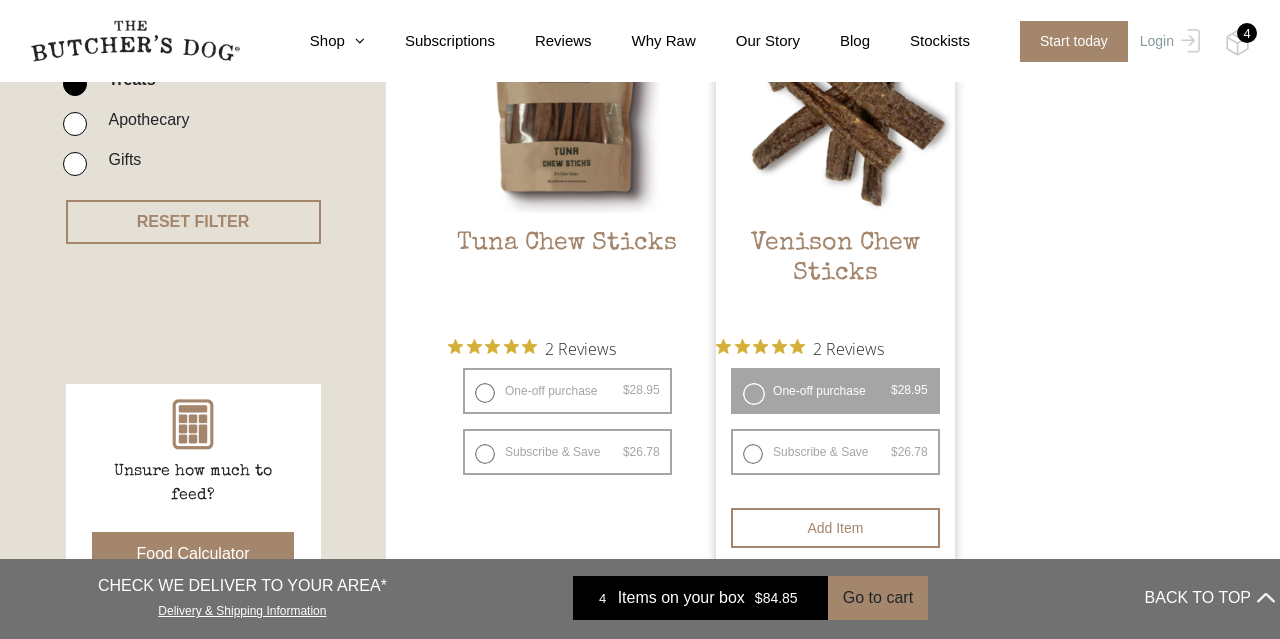 scroll, scrollTop: 709, scrollLeft: 0, axis: vertical 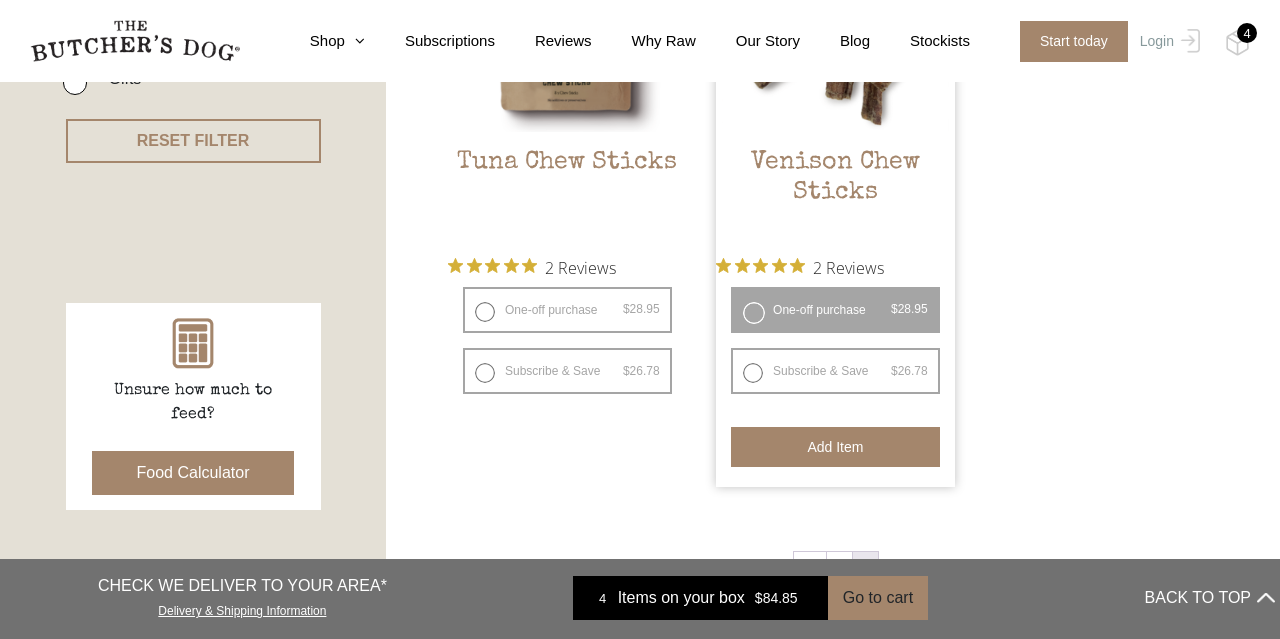 click on "Add item" at bounding box center [835, 447] 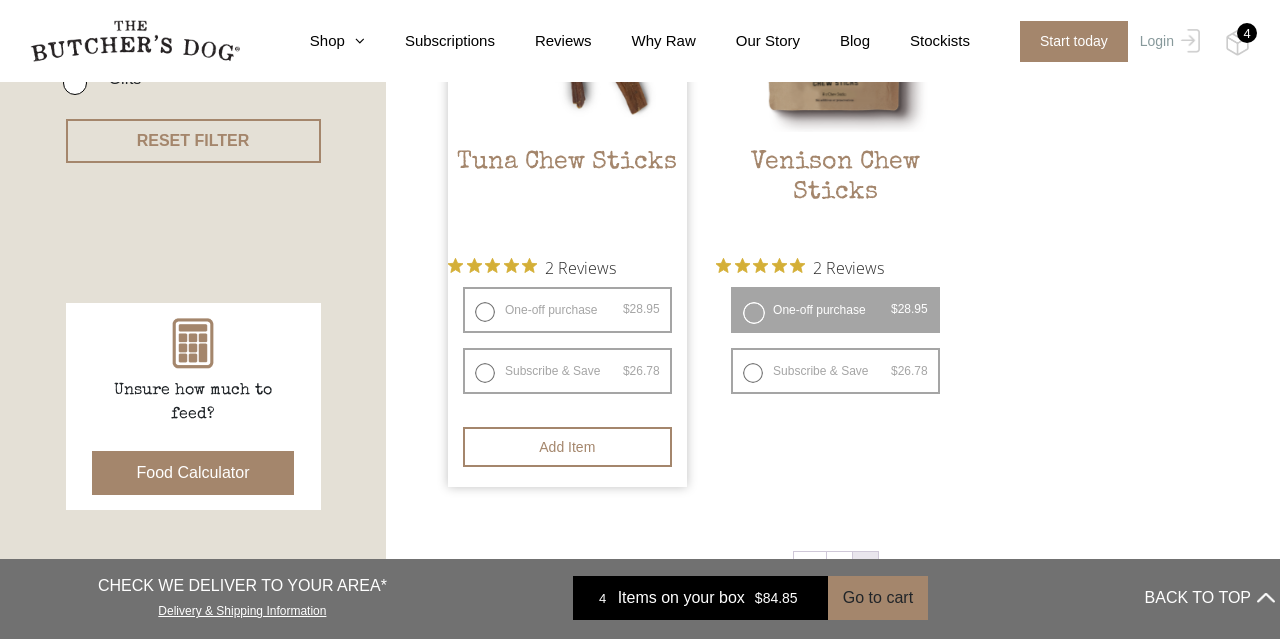 click on "One-off purchase  $ 28.95   —  or subscribe and save    7.5%" at bounding box center [567, 310] 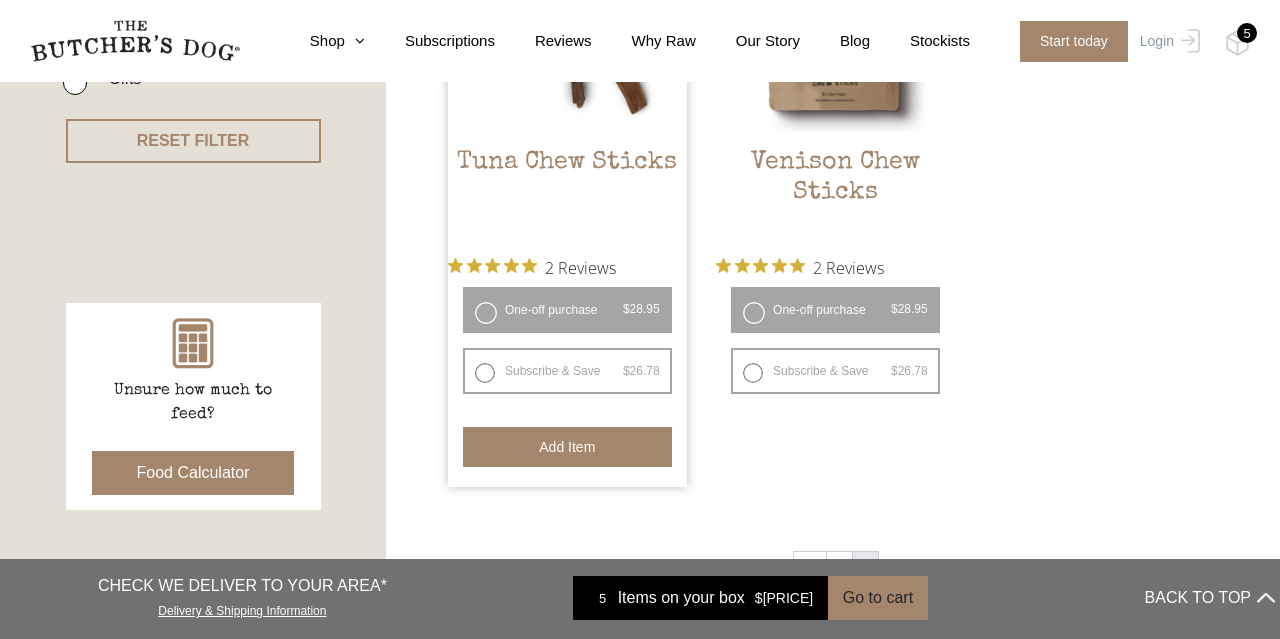 click on "Add item" at bounding box center (567, 447) 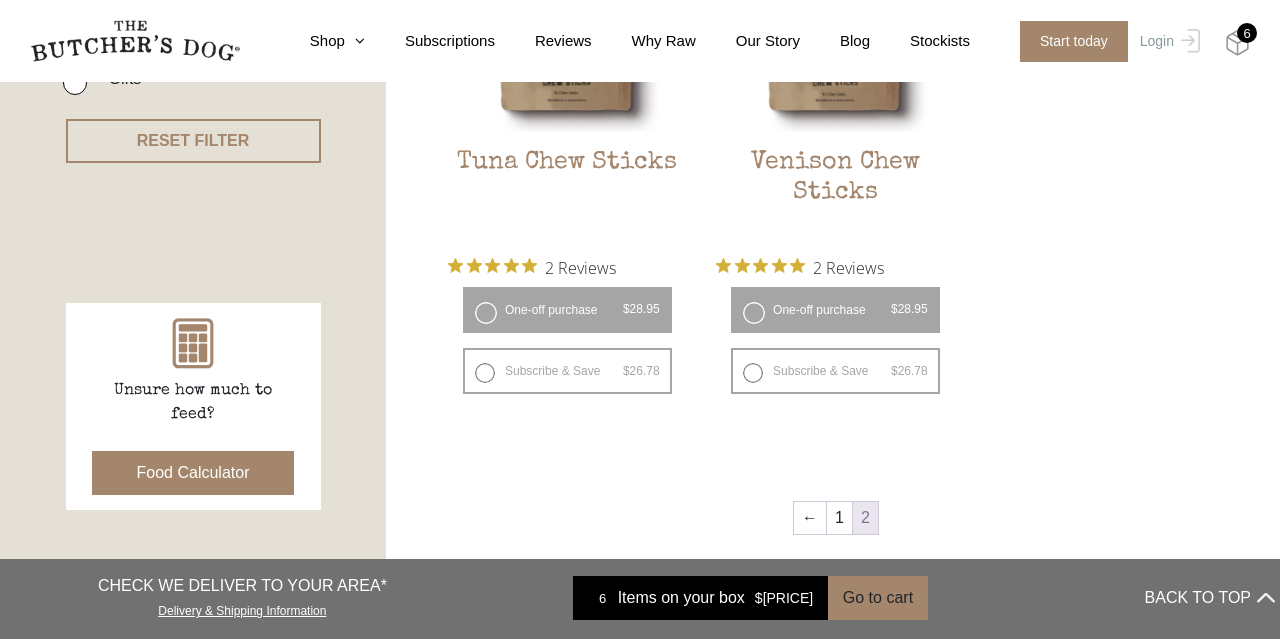 click at bounding box center [1237, 43] 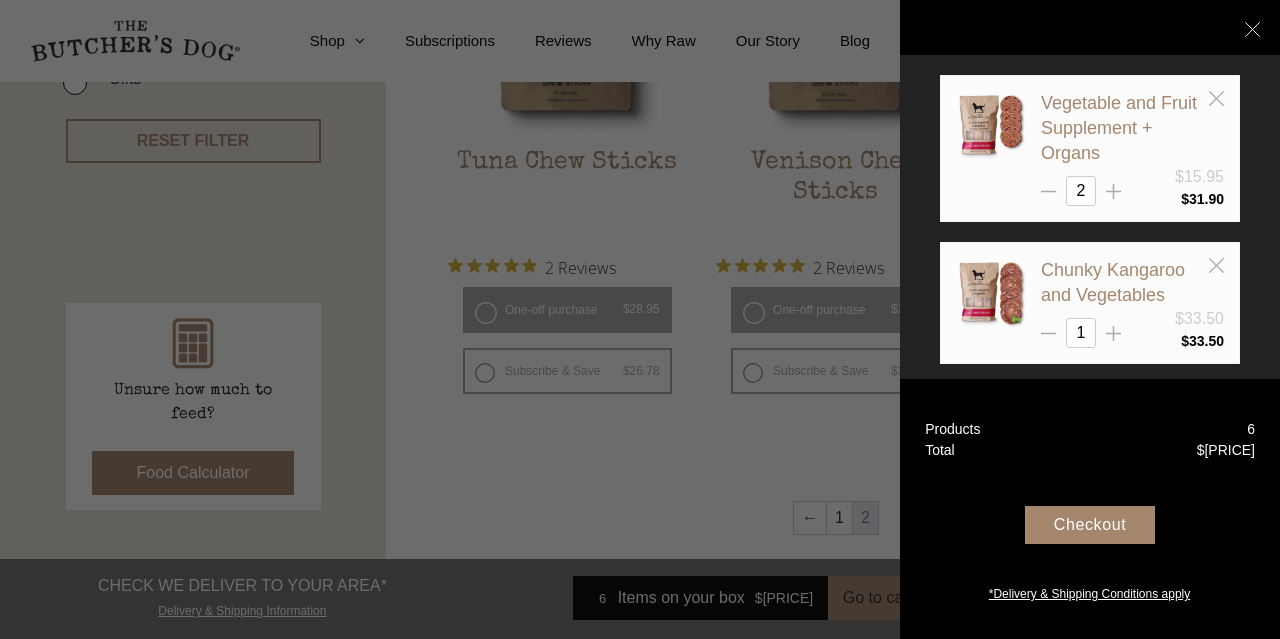 scroll, scrollTop: 397, scrollLeft: 0, axis: vertical 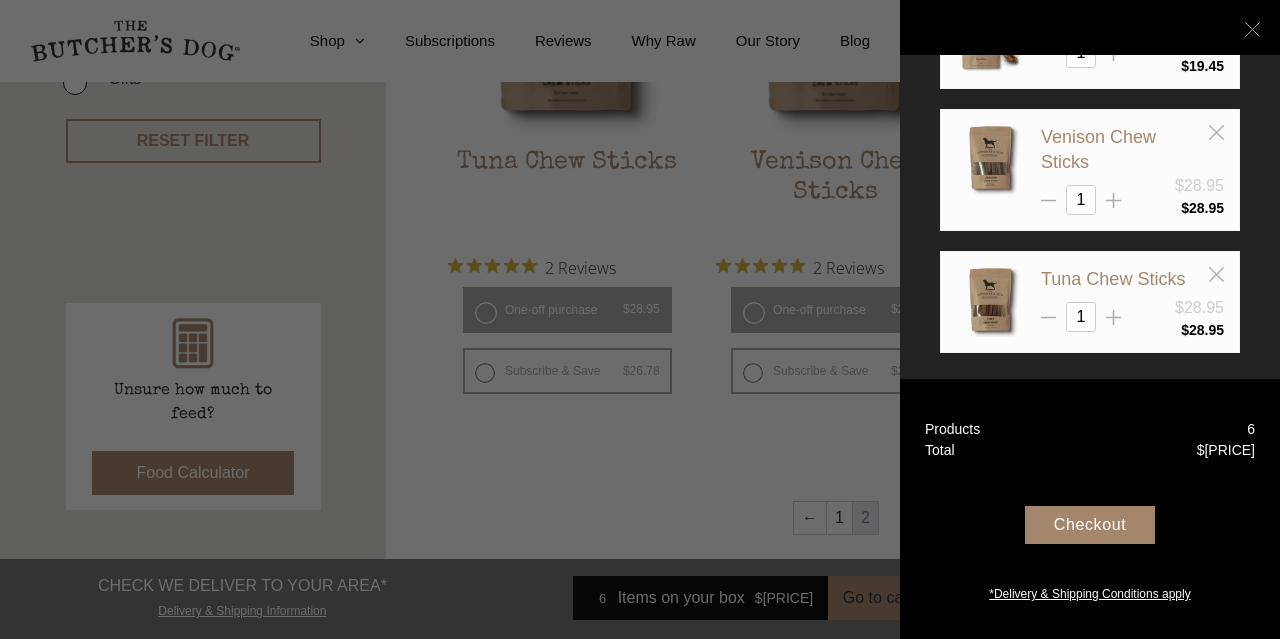 click 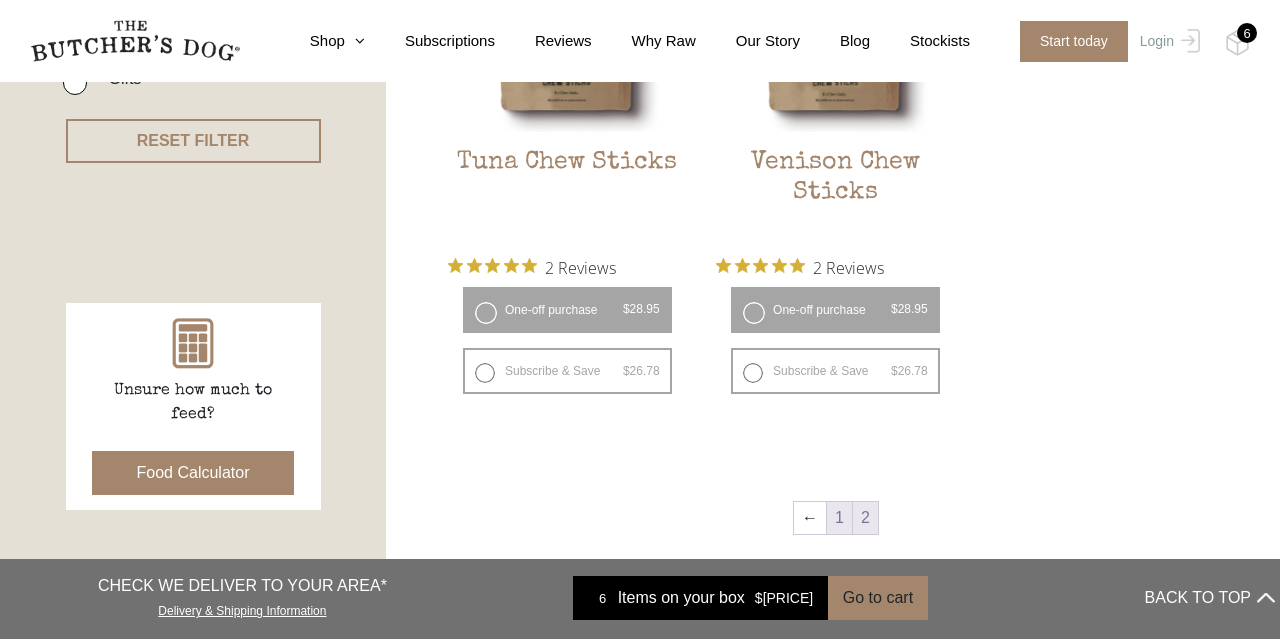 click on "1" at bounding box center [839, 518] 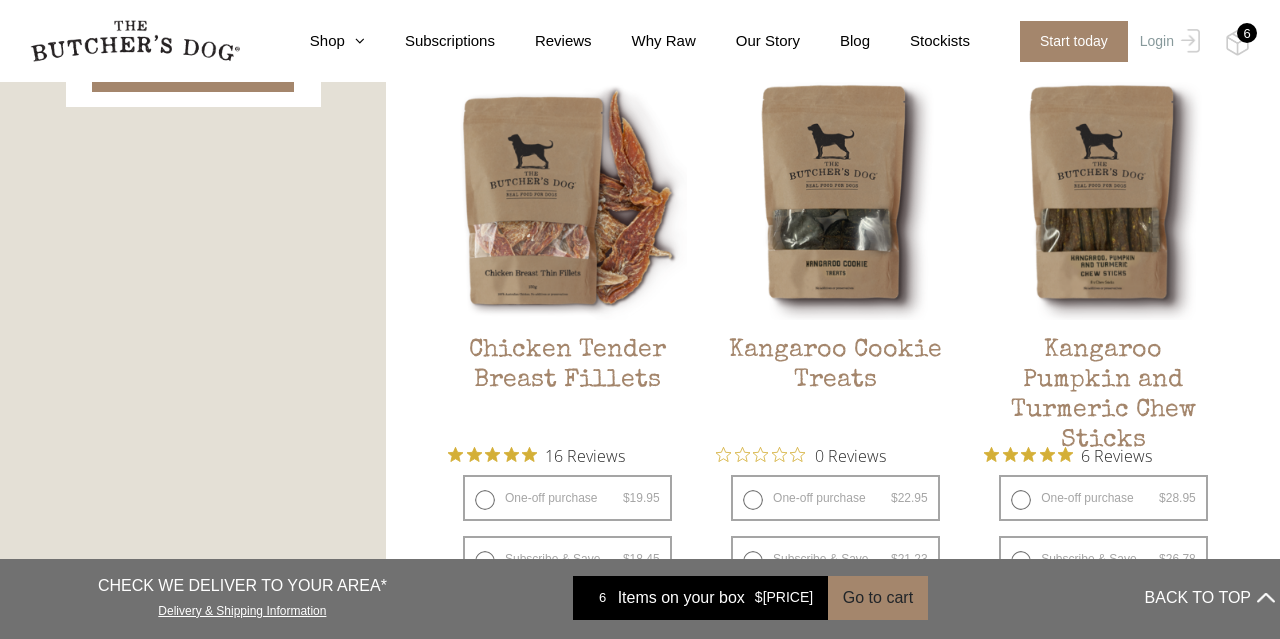 scroll, scrollTop: 1162, scrollLeft: 0, axis: vertical 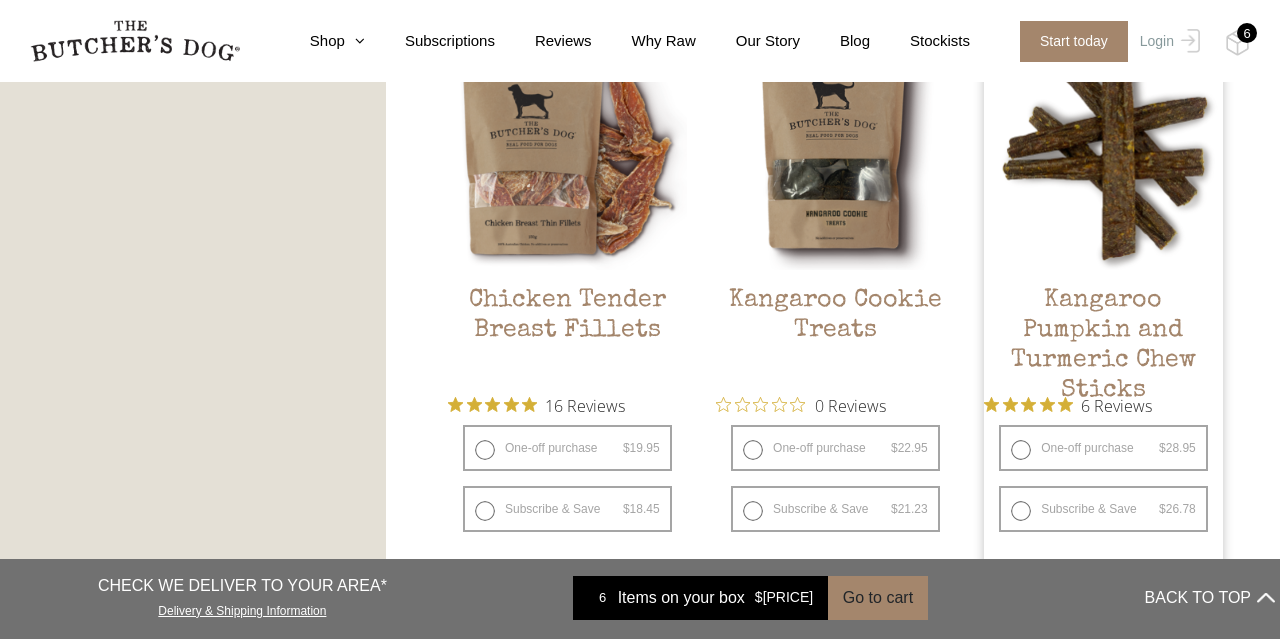 click on "One-off purchase  $ 28.95   —  or subscribe and save    7.5%" at bounding box center (1103, 448) 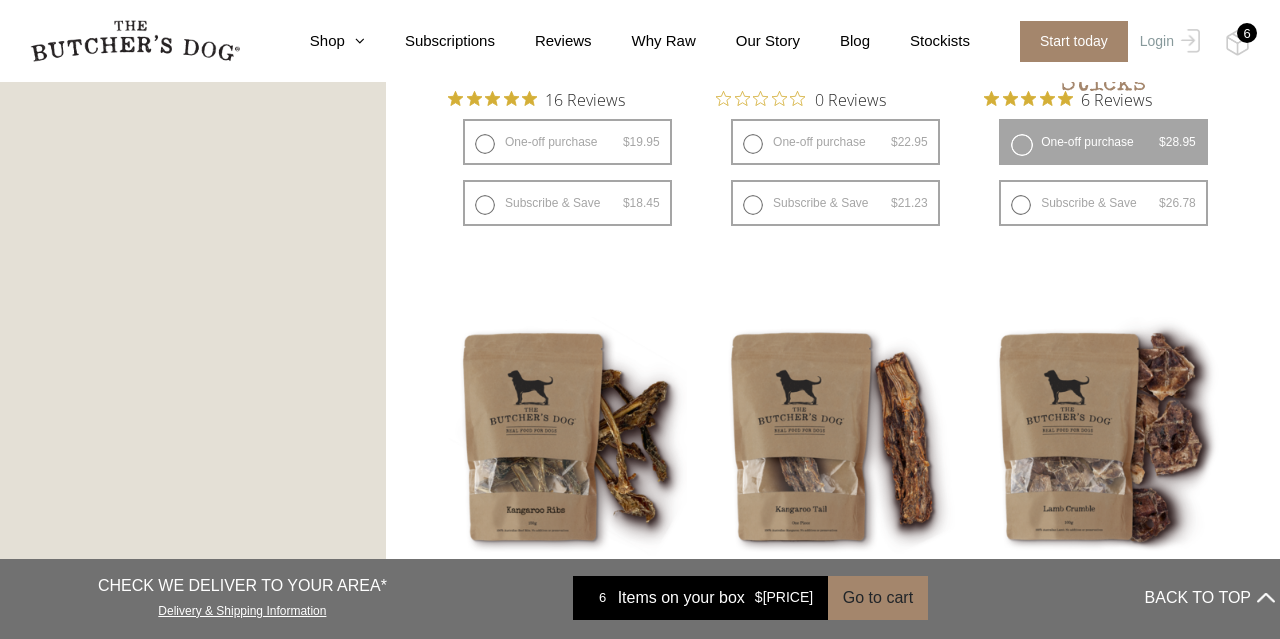 scroll, scrollTop: 1503, scrollLeft: 0, axis: vertical 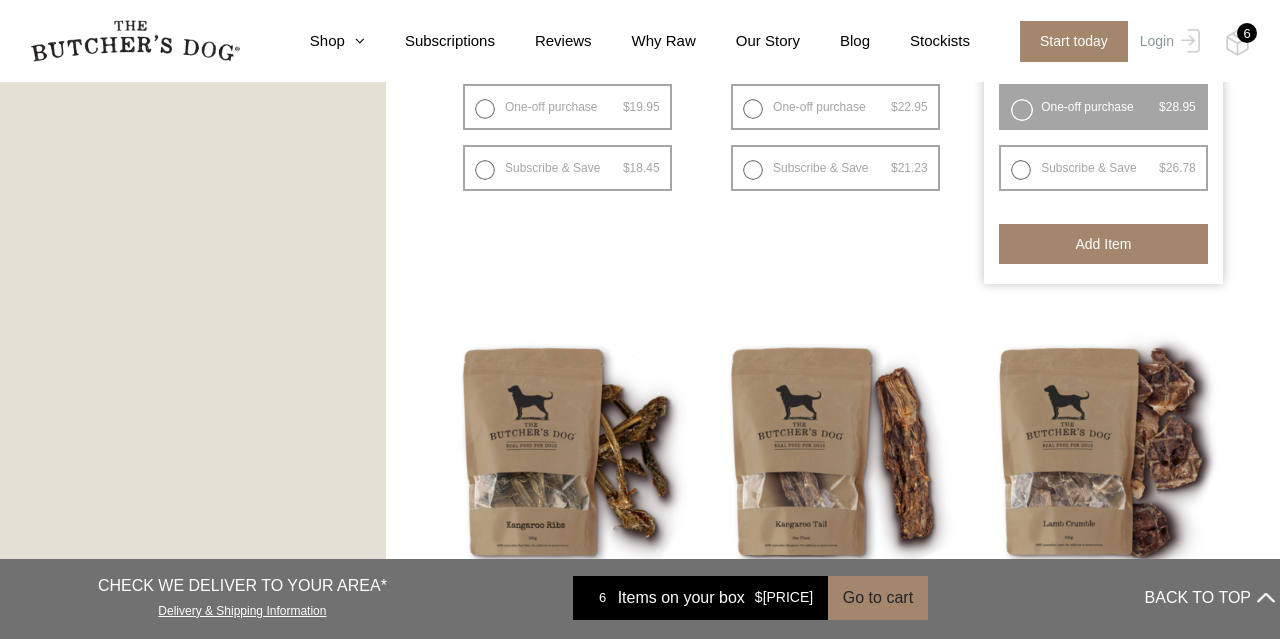 click on "Add item" at bounding box center (1103, 244) 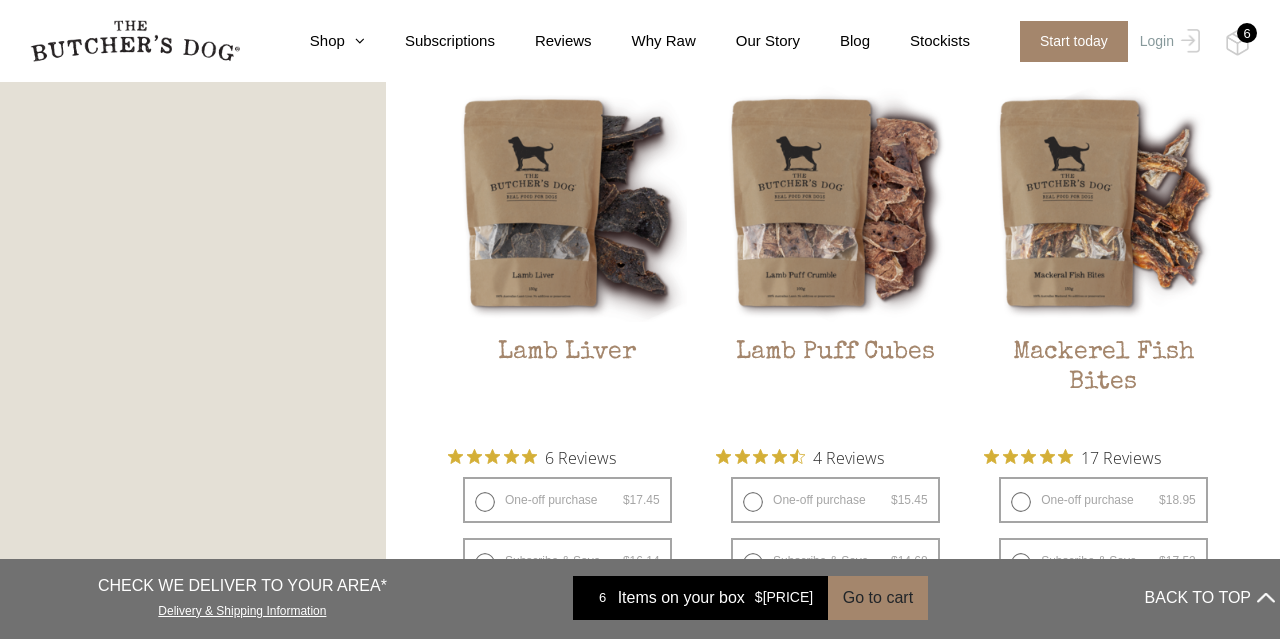 scroll, scrollTop: 2345, scrollLeft: 0, axis: vertical 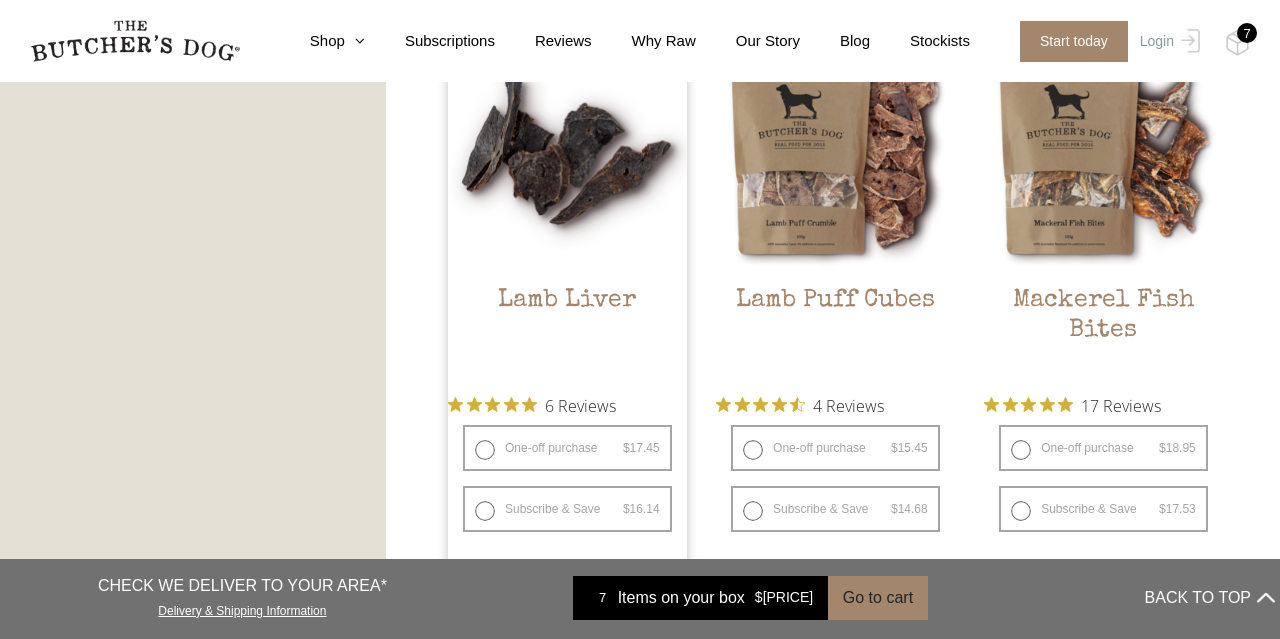 click on "One-off purchase  $ 17.45   —  or subscribe and save    7.5%" at bounding box center [567, 448] 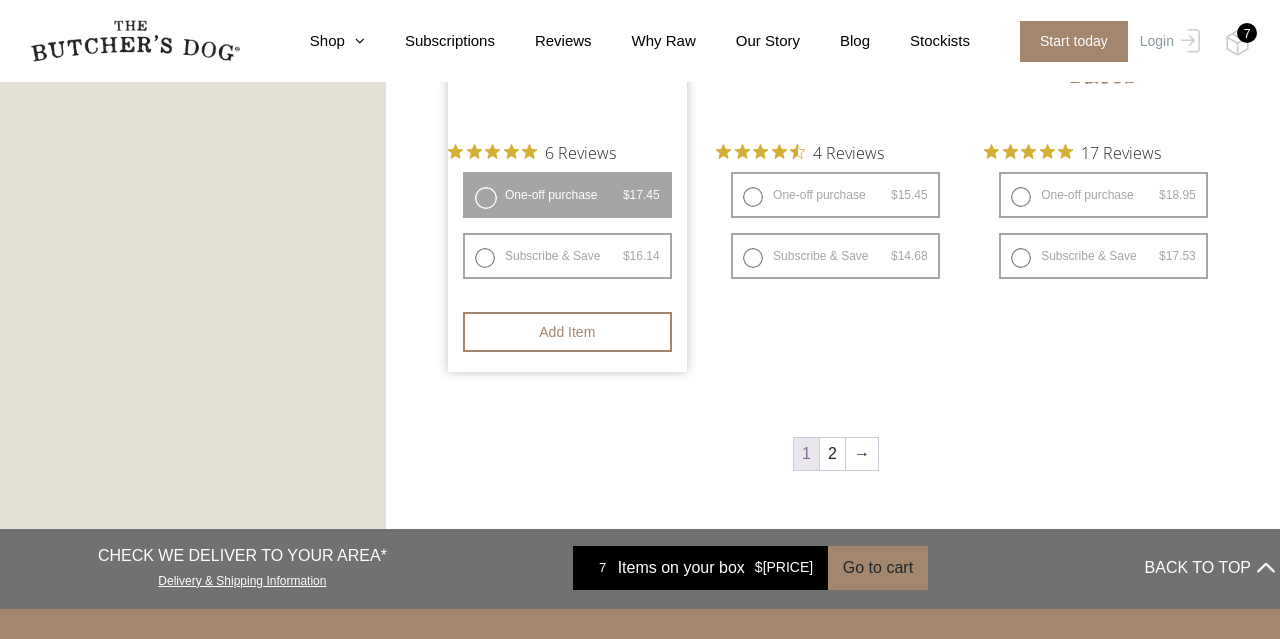 scroll, scrollTop: 2574, scrollLeft: 0, axis: vertical 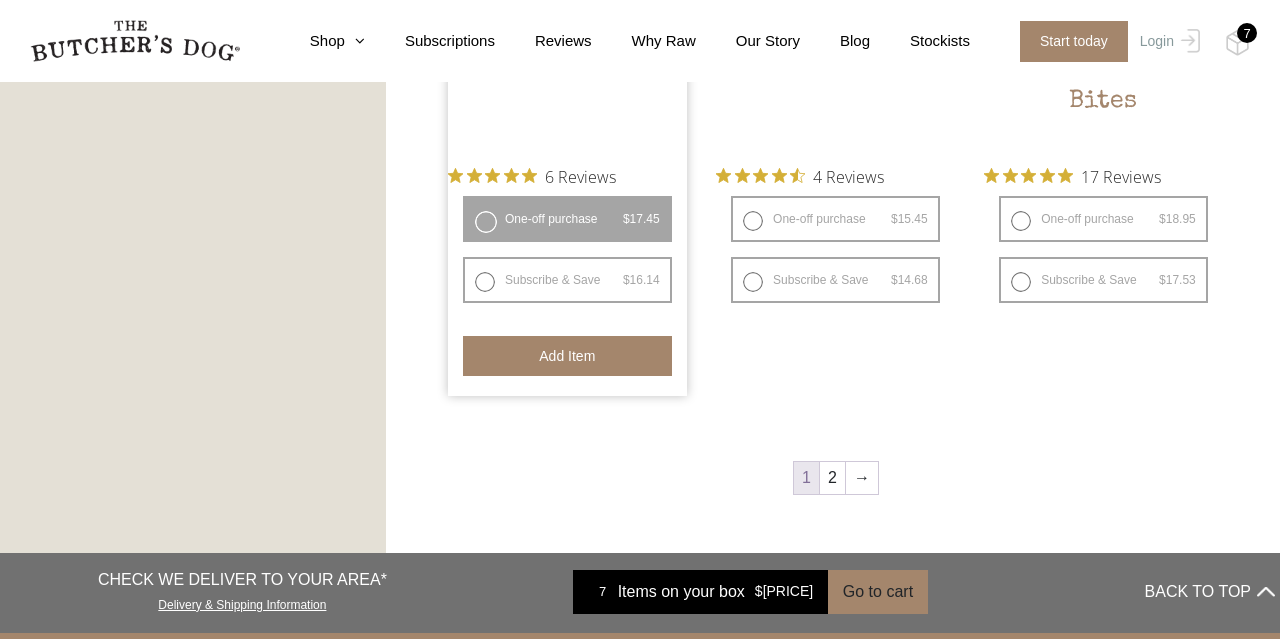 click on "Add item" at bounding box center [567, 356] 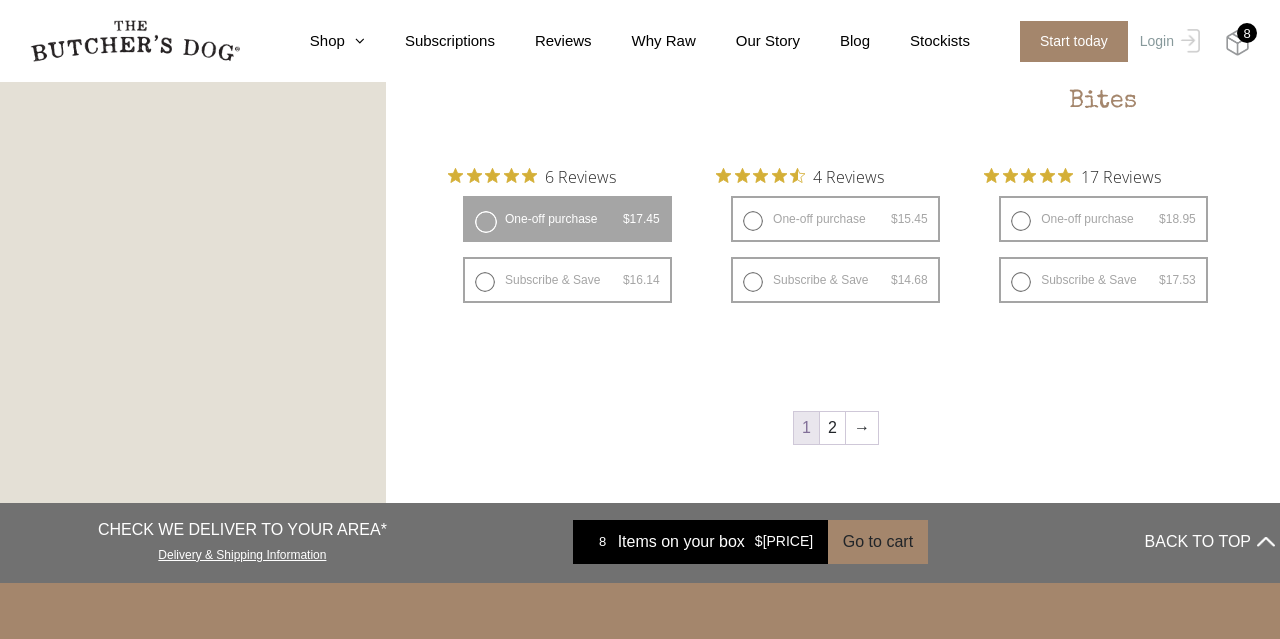 click at bounding box center (1237, 43) 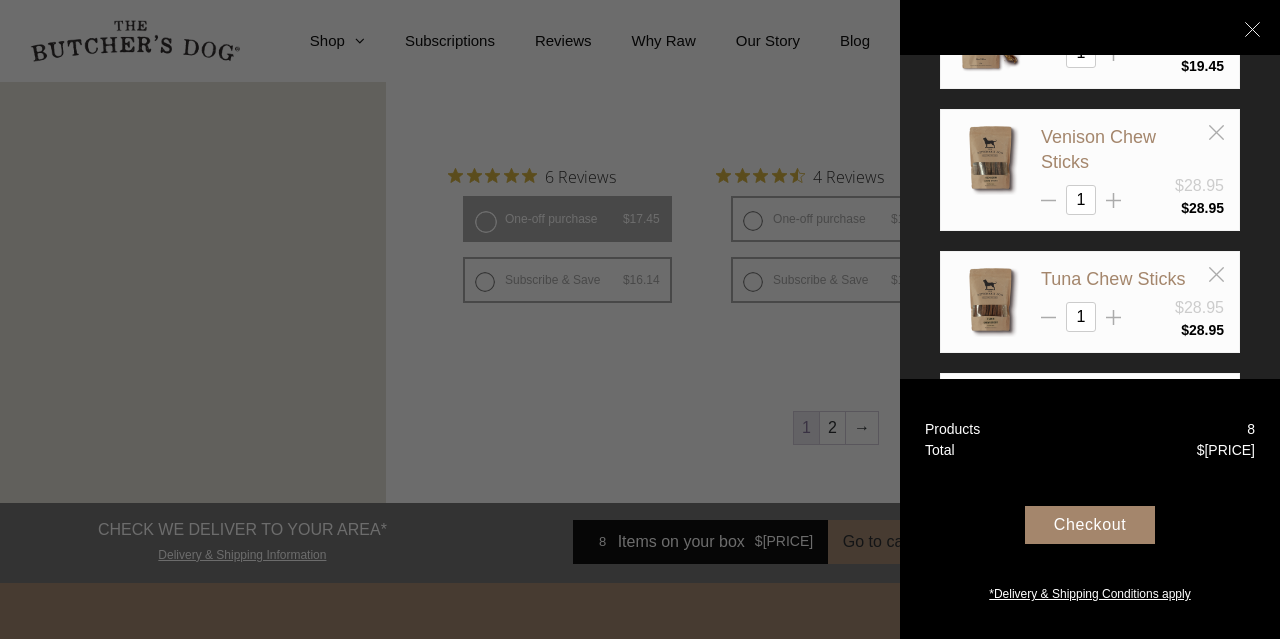 click on "Checkout" at bounding box center (1090, 525) 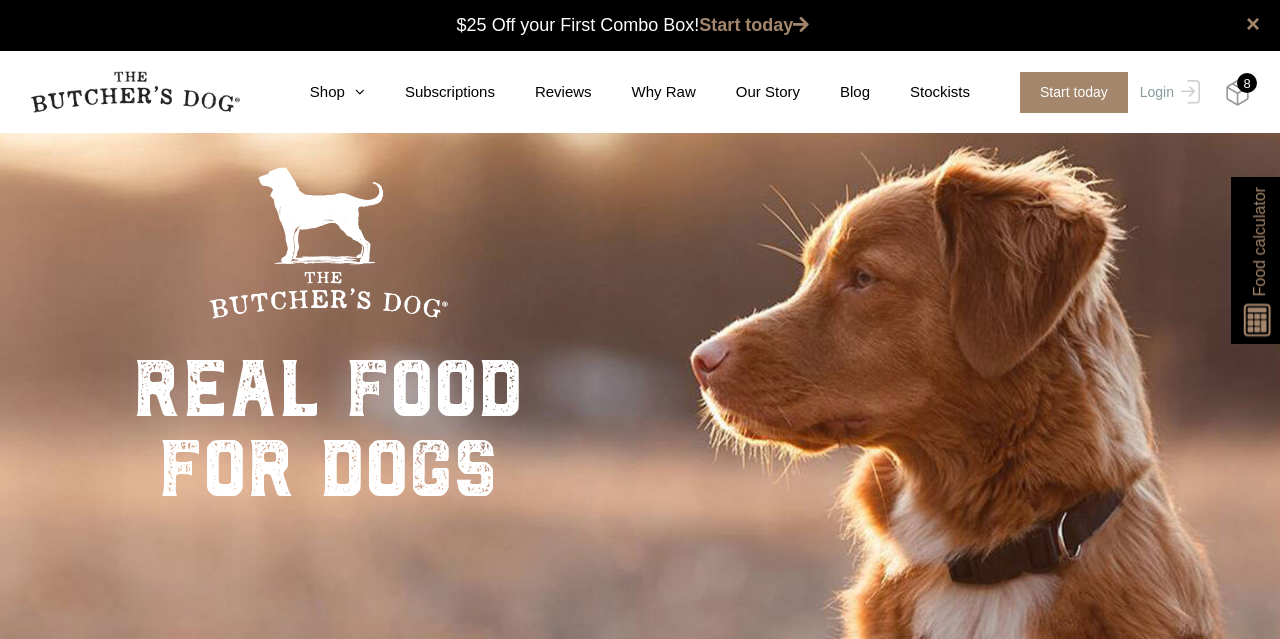 scroll, scrollTop: 1, scrollLeft: 0, axis: vertical 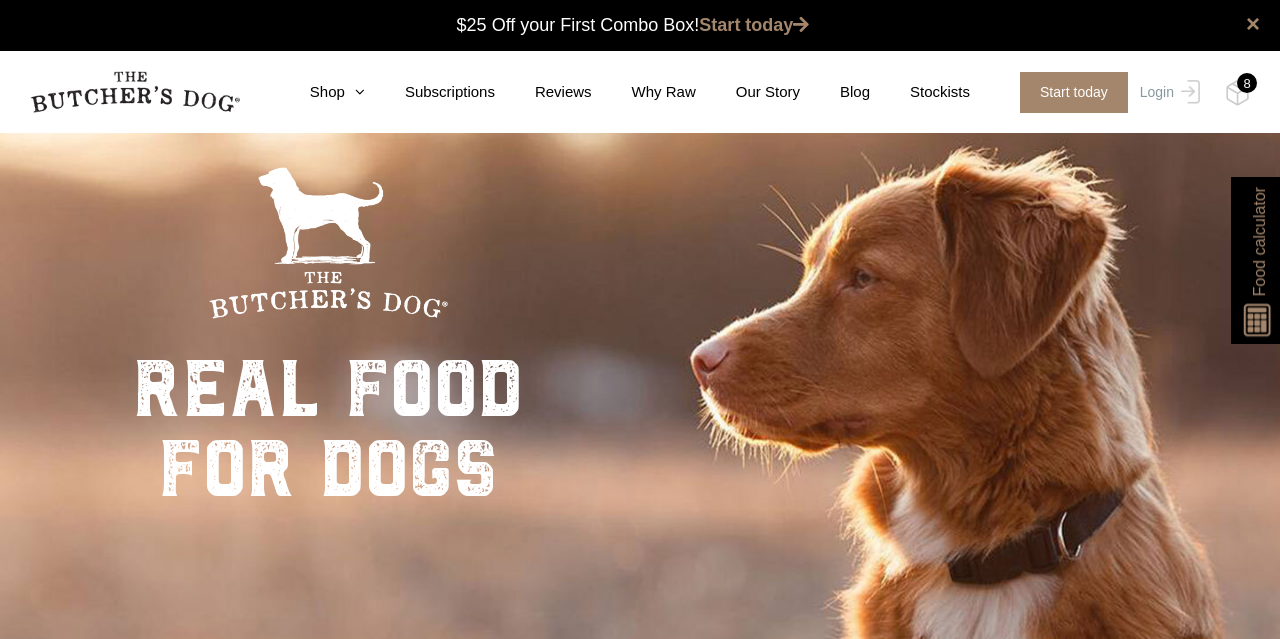 click on "8" at bounding box center (1247, 83) 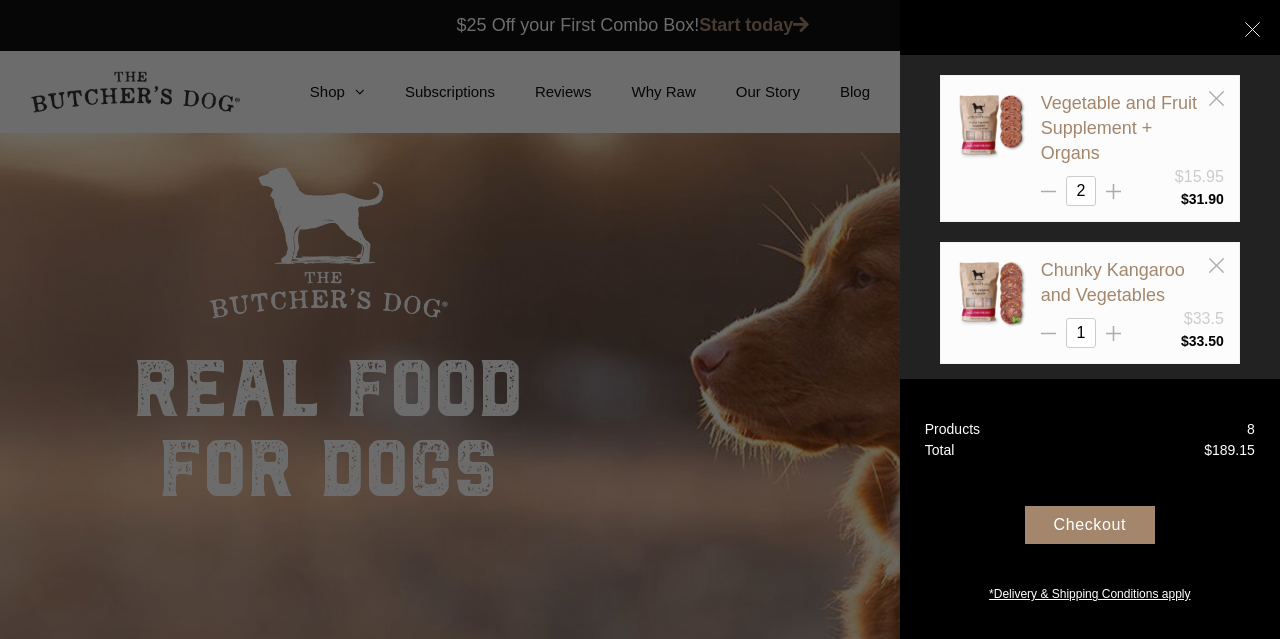scroll, scrollTop: 0, scrollLeft: 0, axis: both 